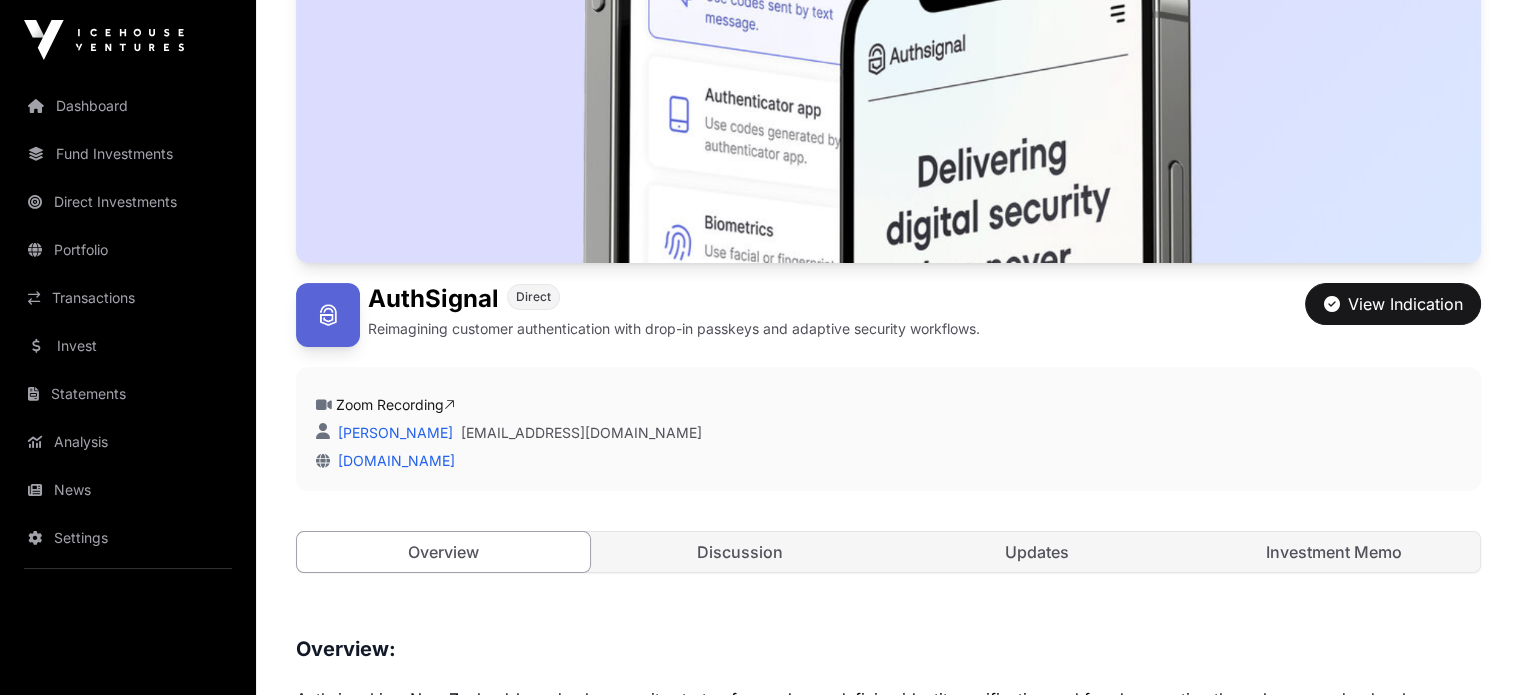 scroll, scrollTop: 0, scrollLeft: 0, axis: both 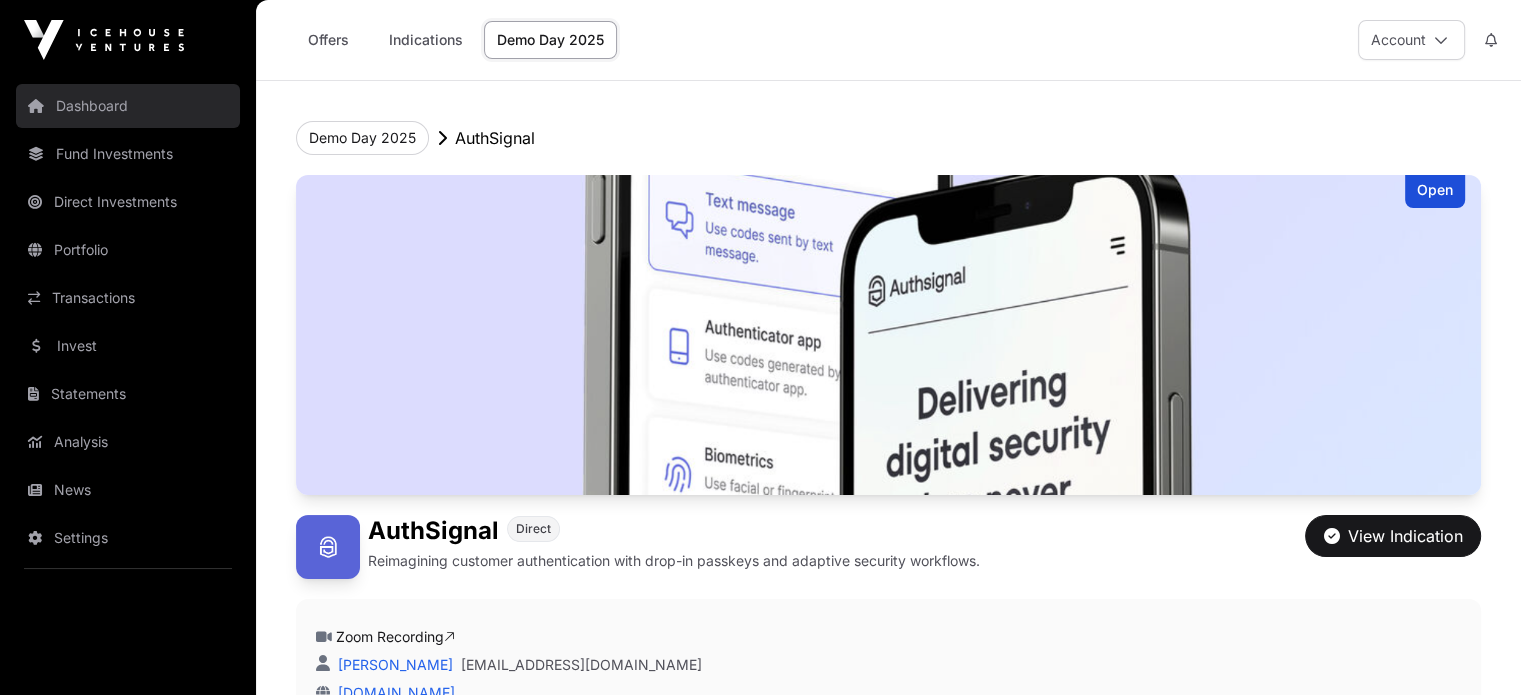click on "Dashboard" 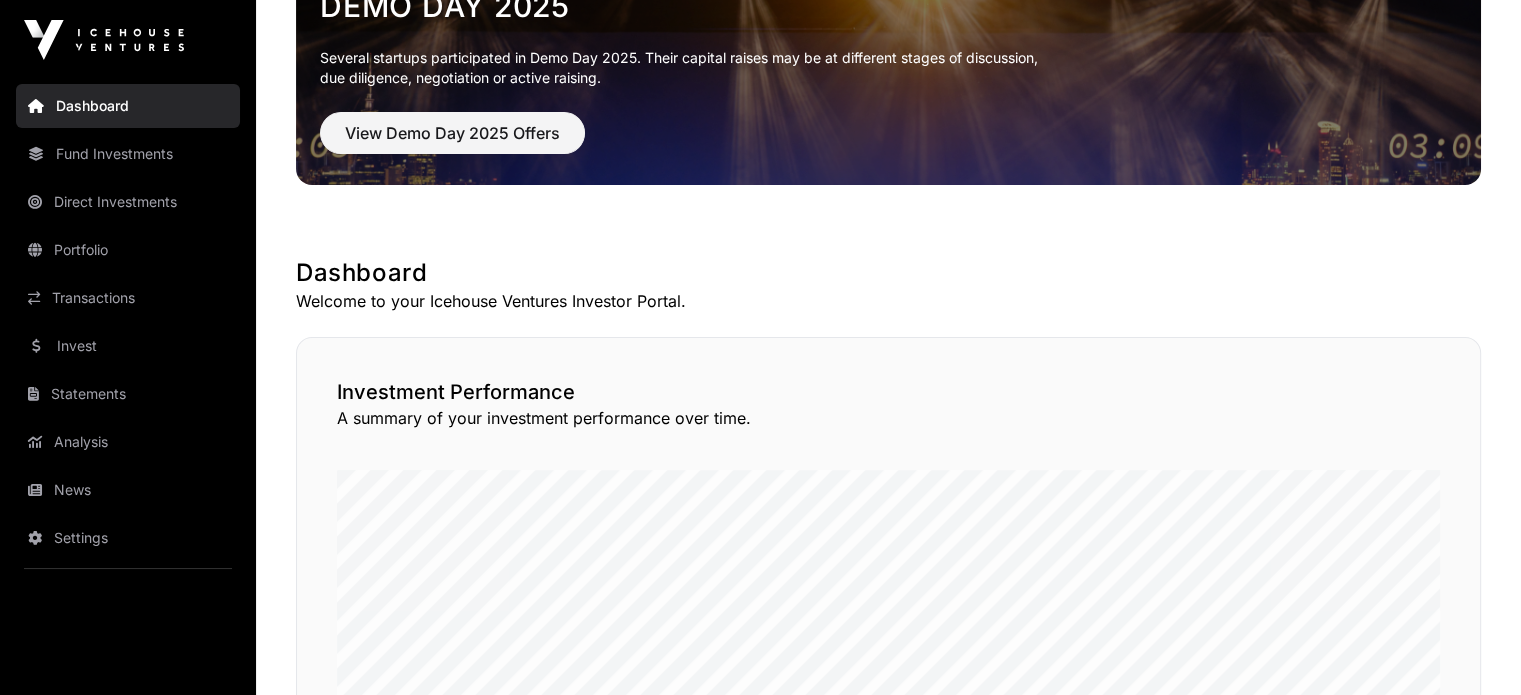 scroll, scrollTop: 0, scrollLeft: 0, axis: both 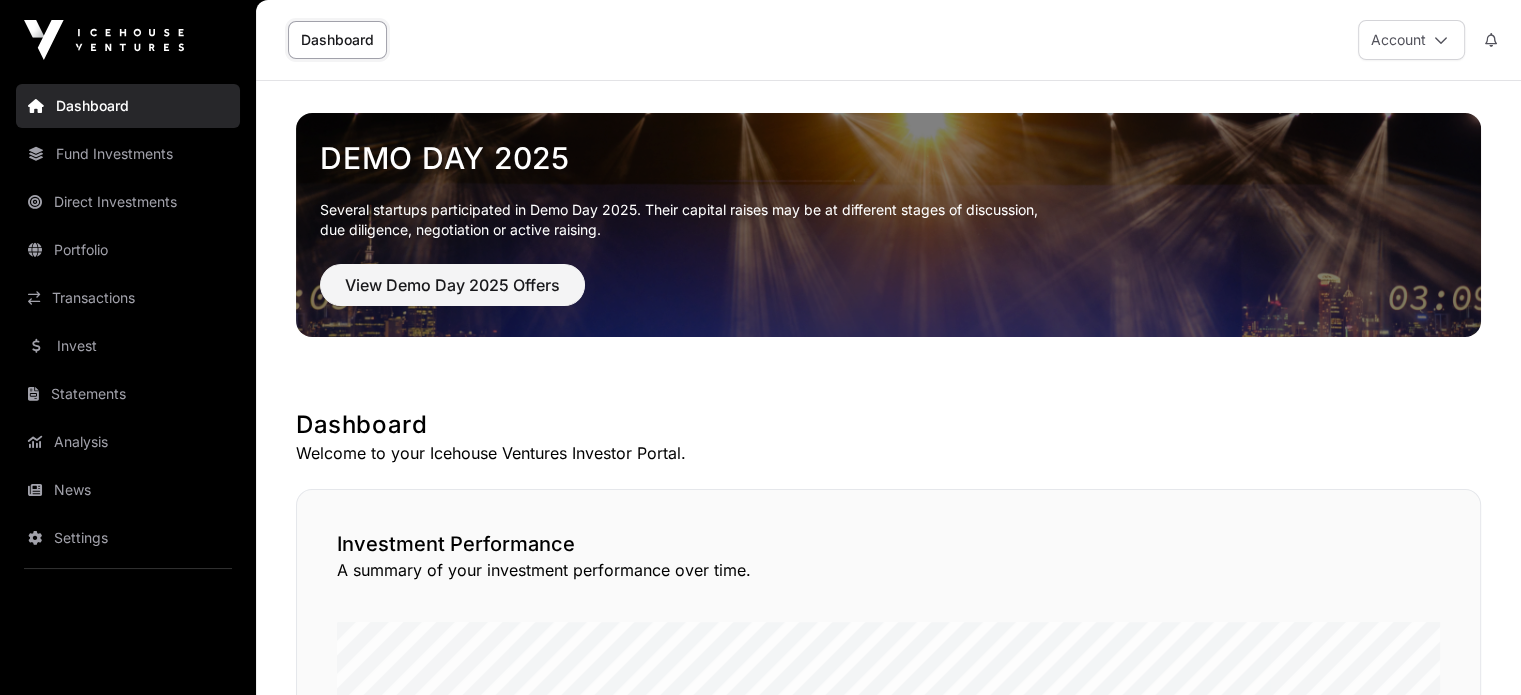 click on "Dashboard" 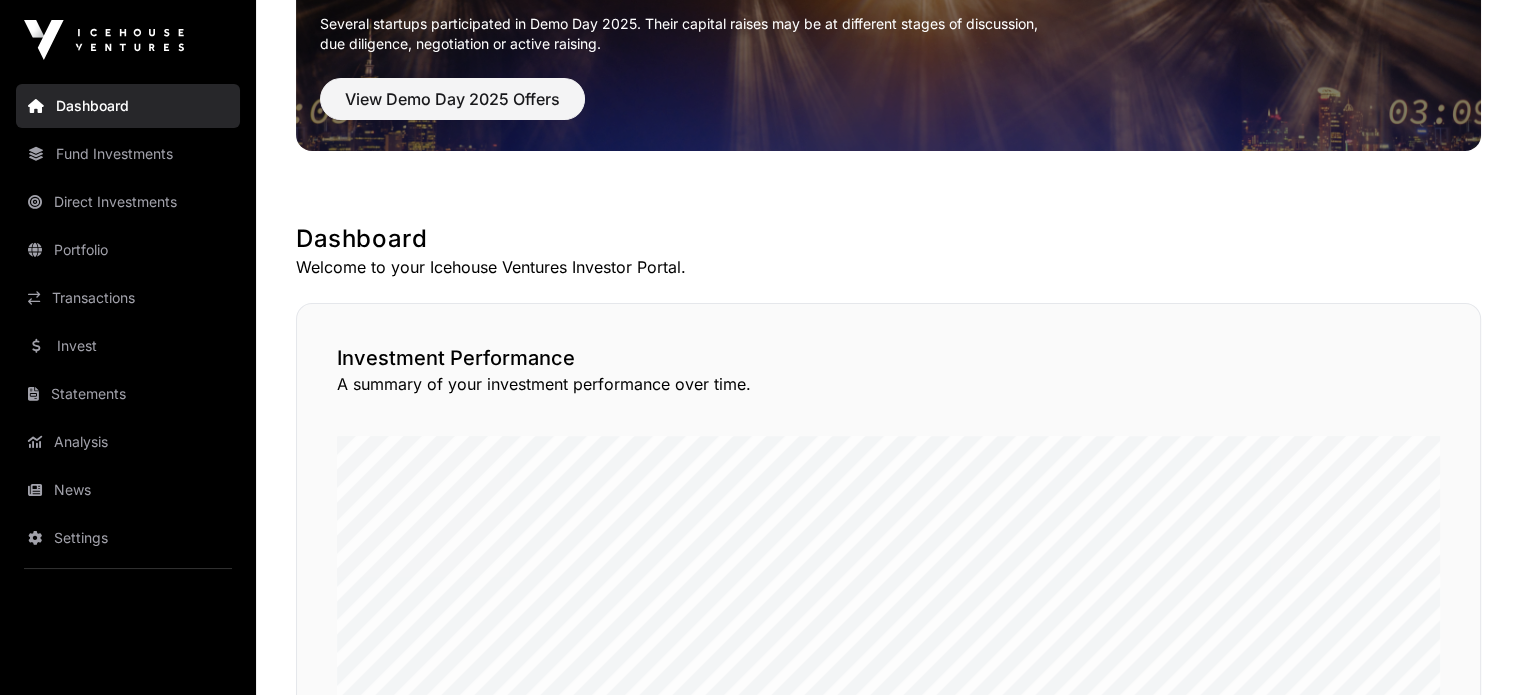 scroll, scrollTop: 182, scrollLeft: 0, axis: vertical 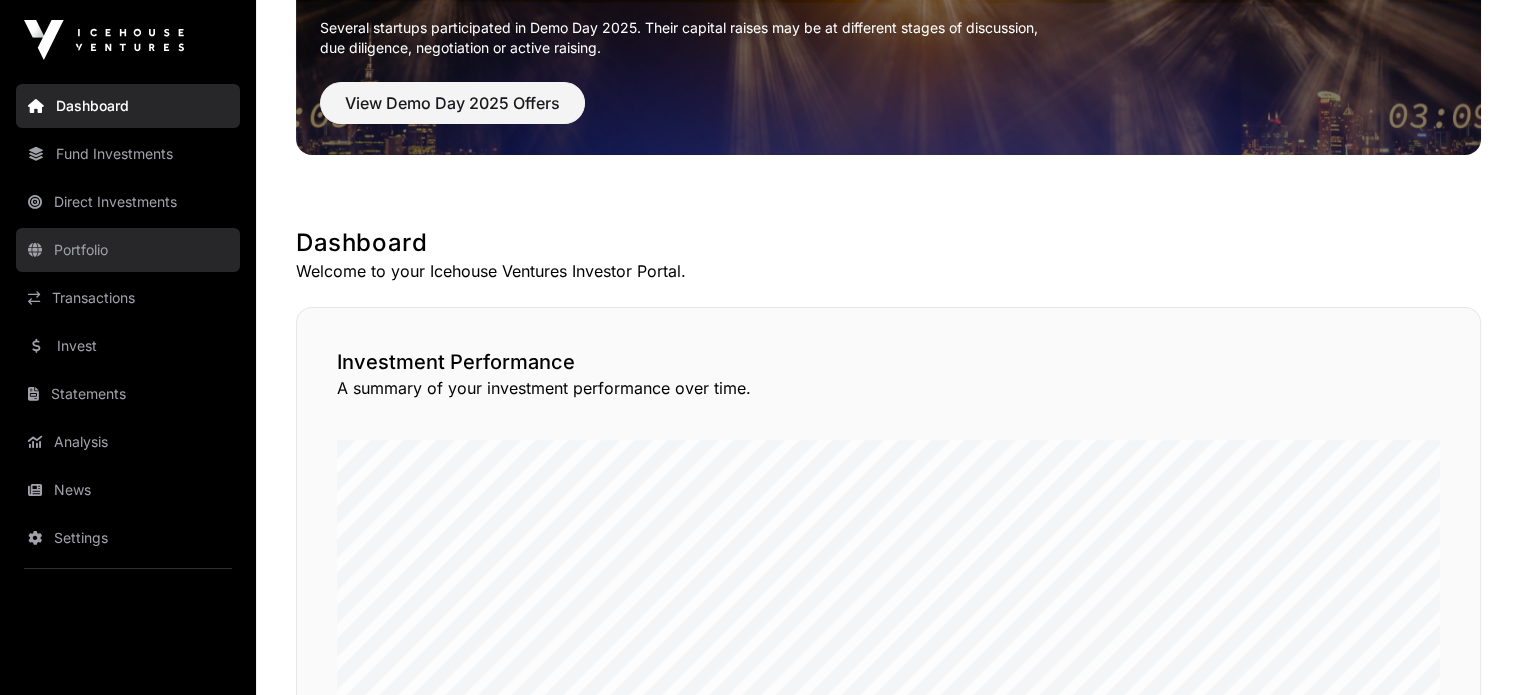 click on "Portfolio" 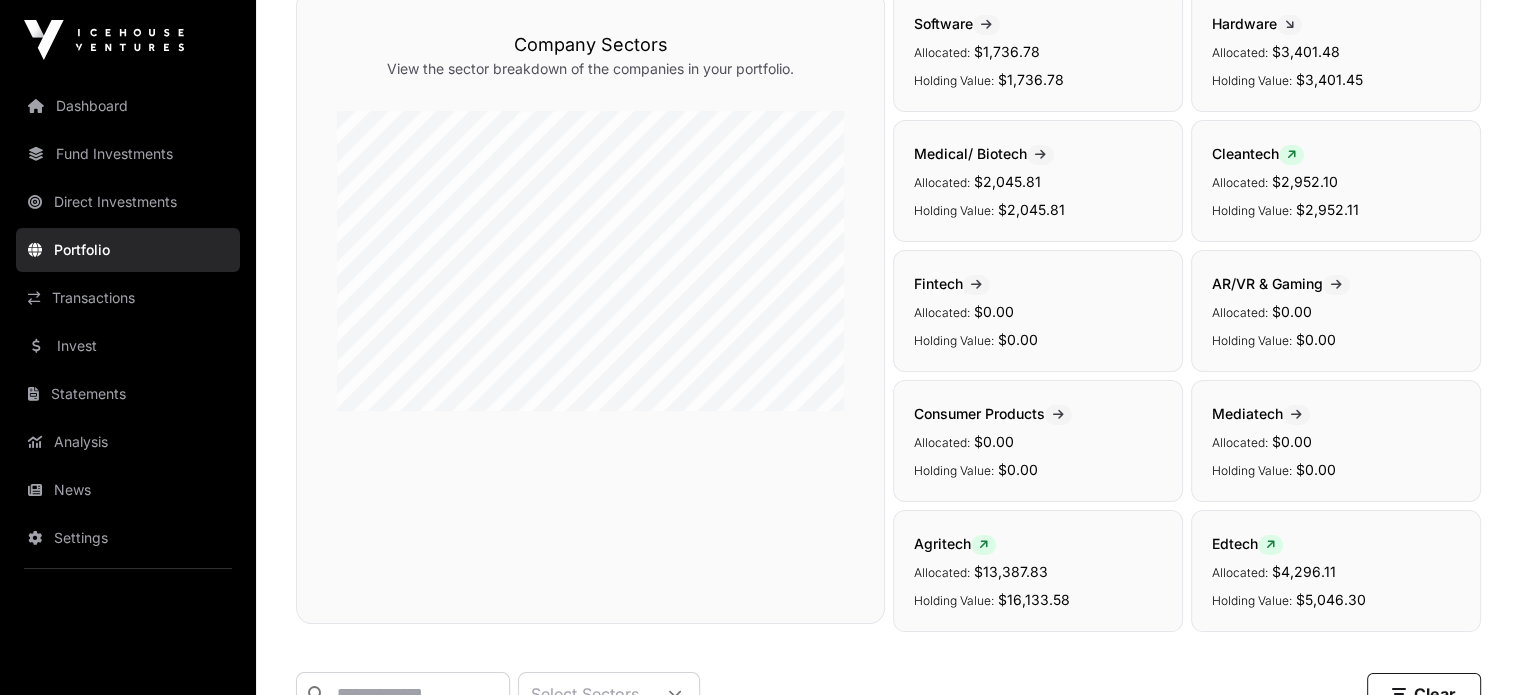 scroll, scrollTop: 0, scrollLeft: 0, axis: both 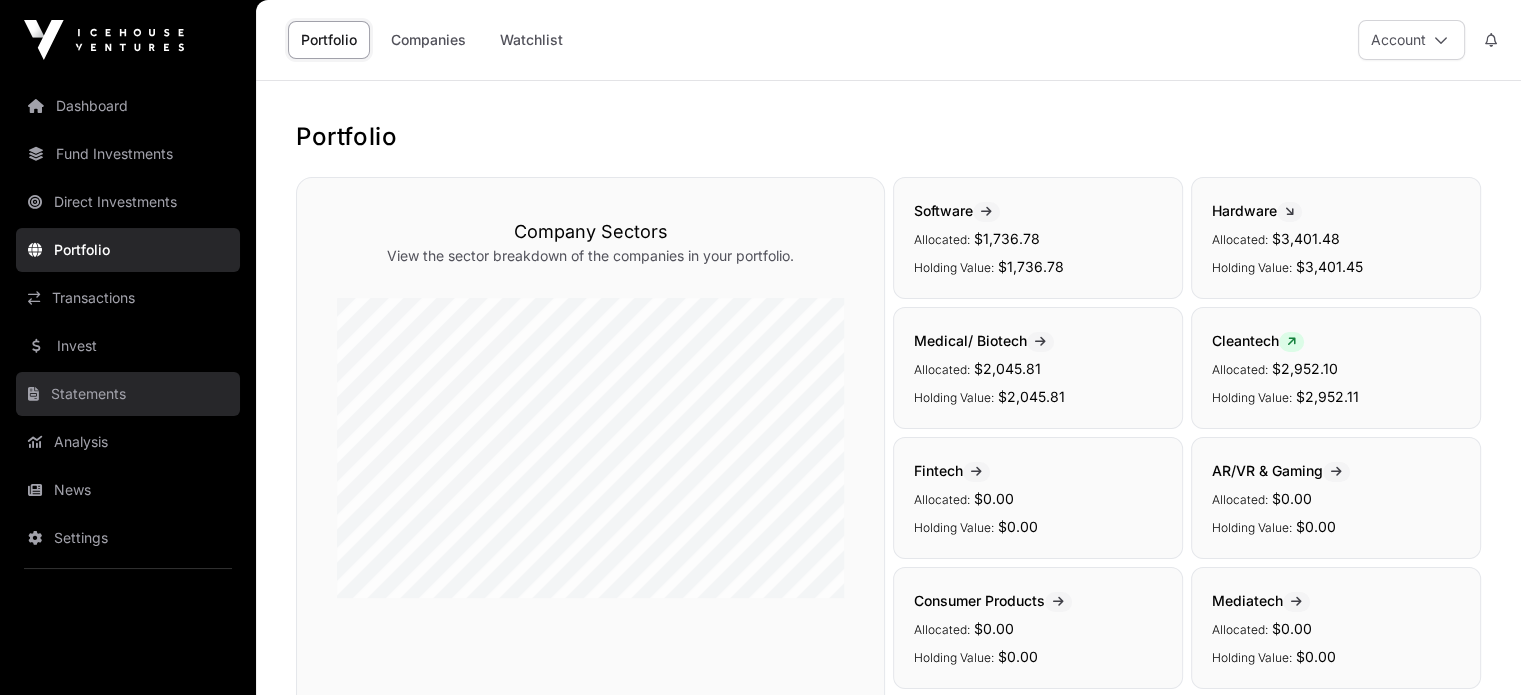 click on "Statements" 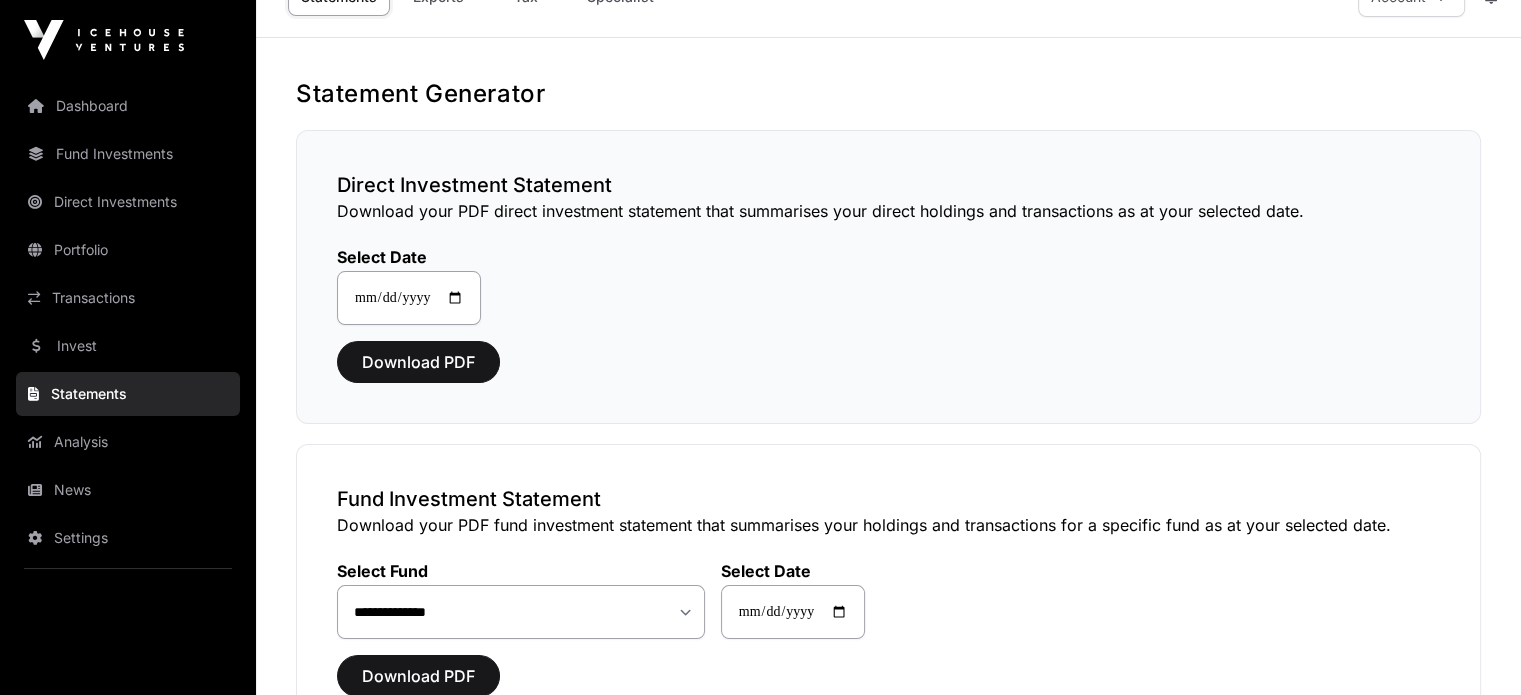 scroll, scrollTop: 0, scrollLeft: 0, axis: both 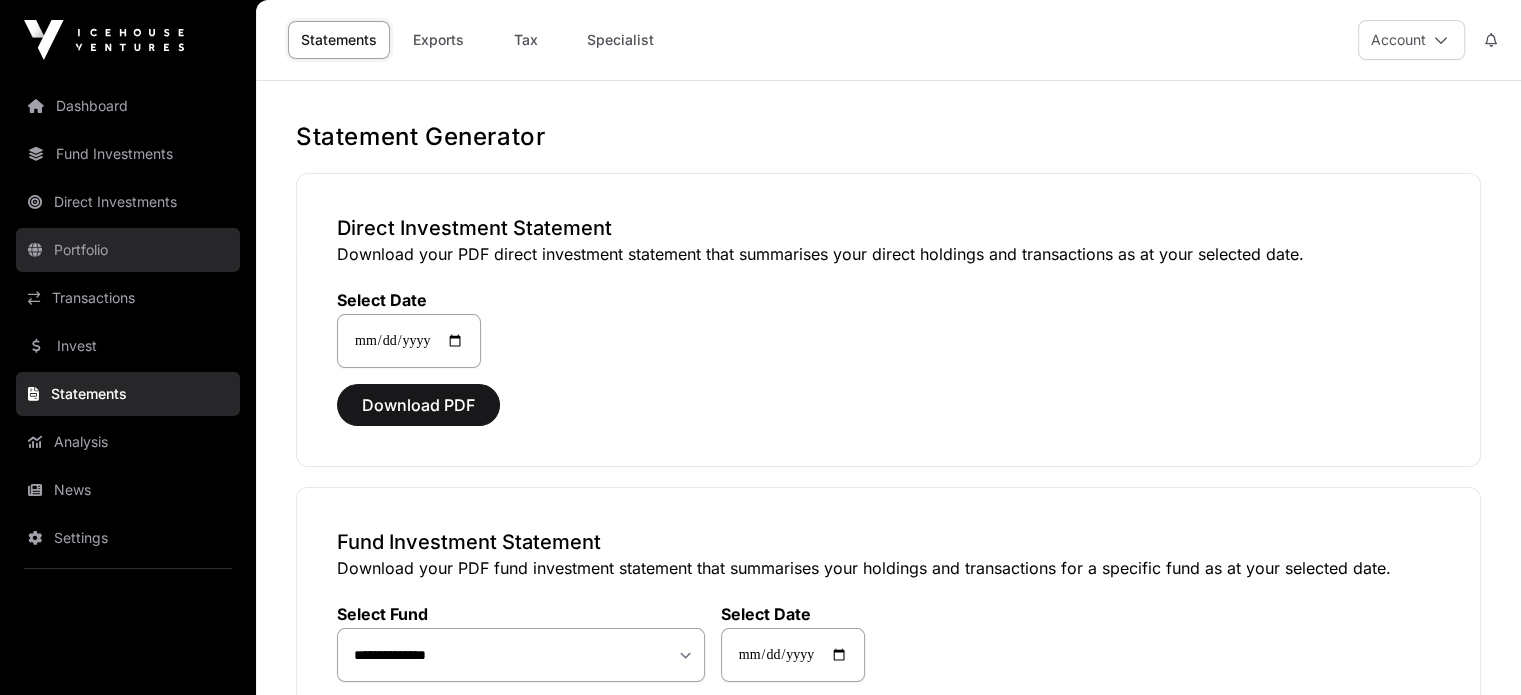 click on "Portfolio" 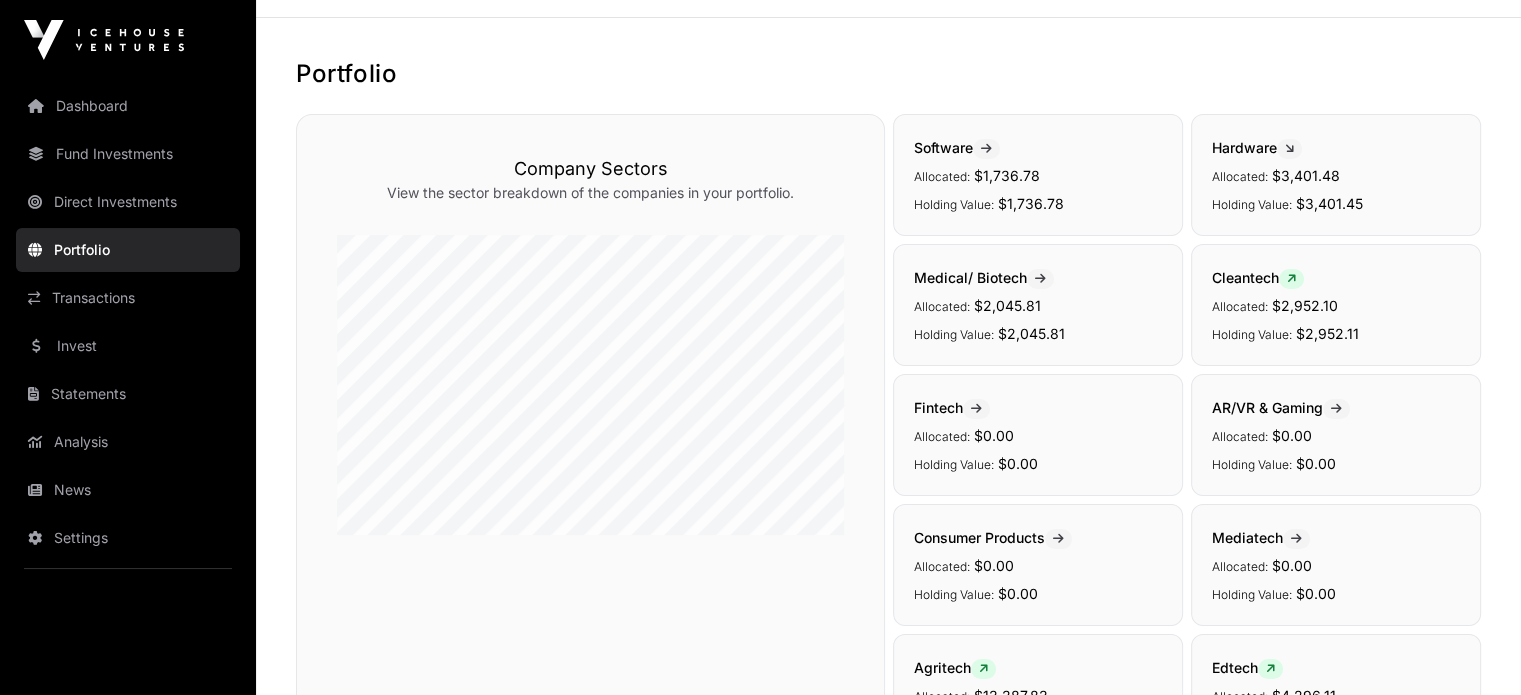 scroll, scrollTop: 0, scrollLeft: 0, axis: both 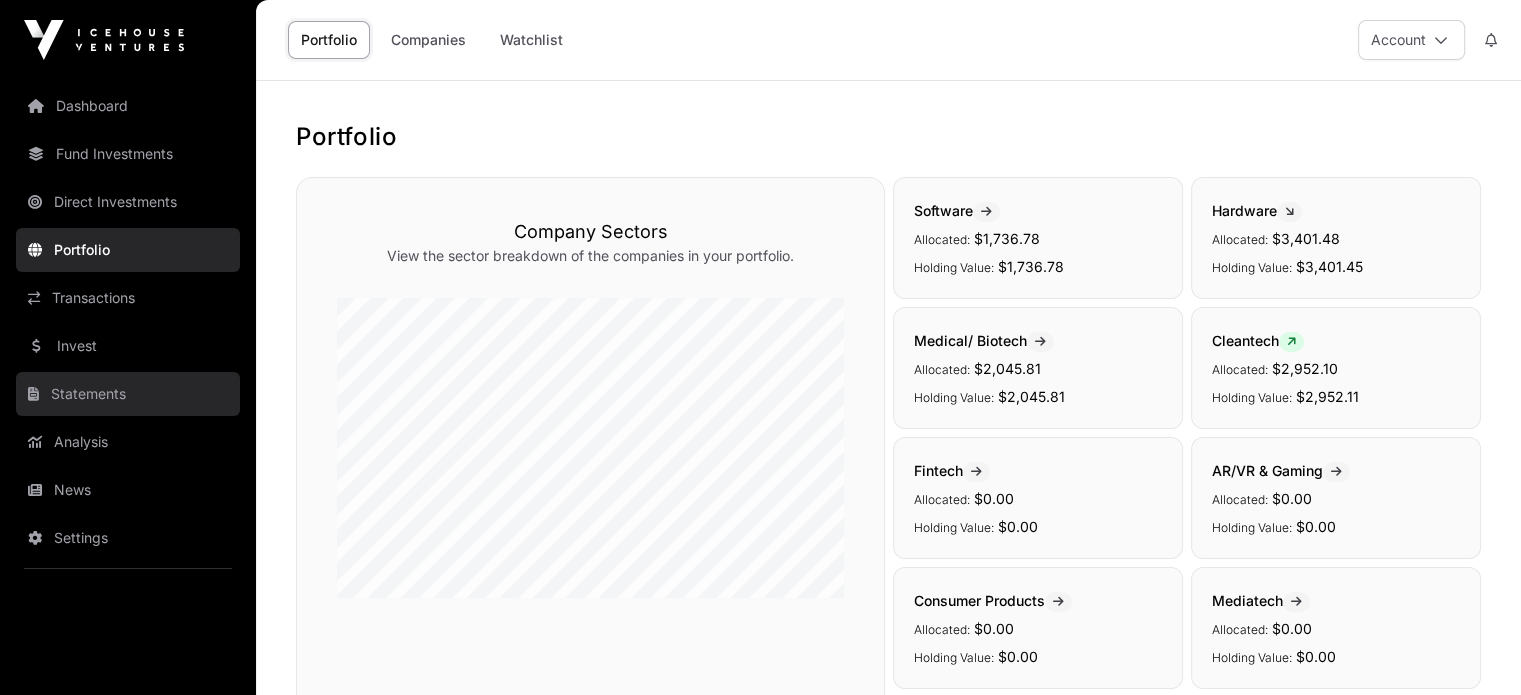 click on "Statements" 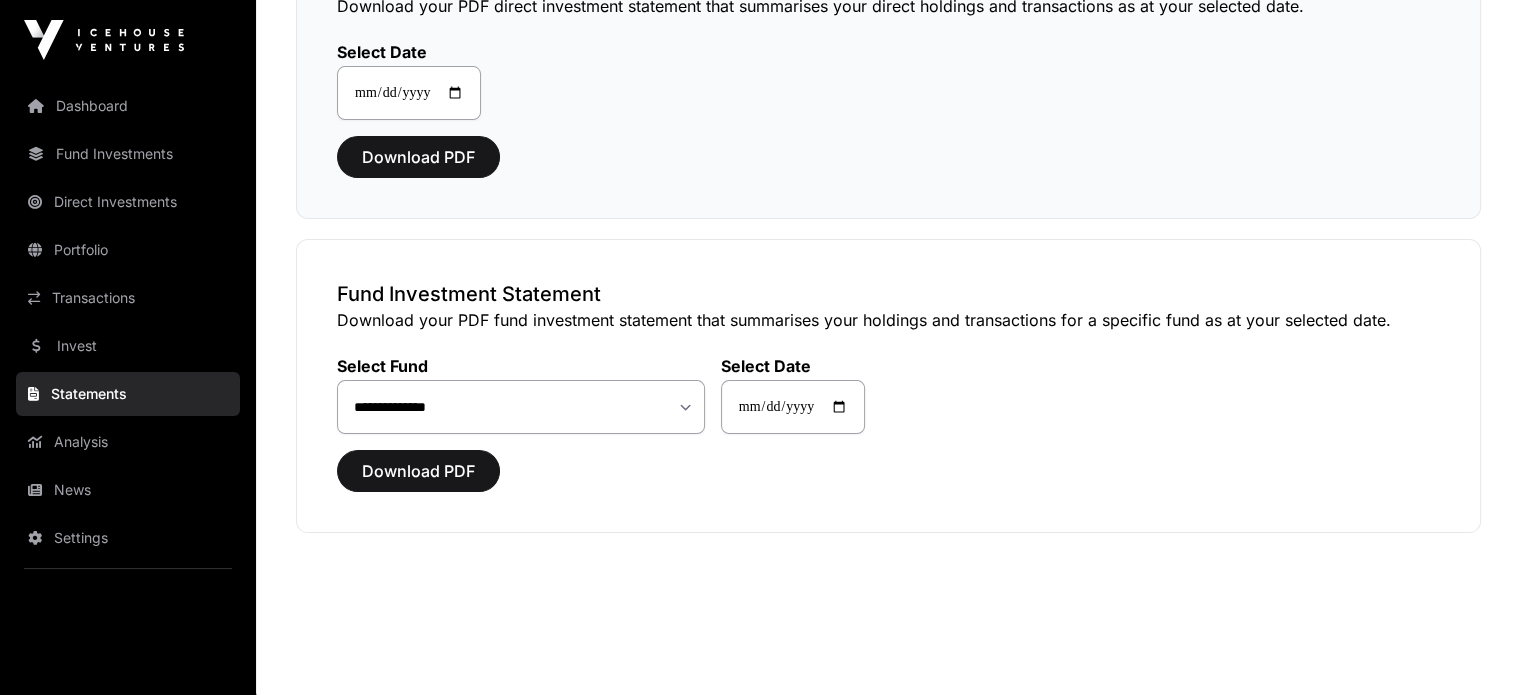 scroll, scrollTop: 251, scrollLeft: 0, axis: vertical 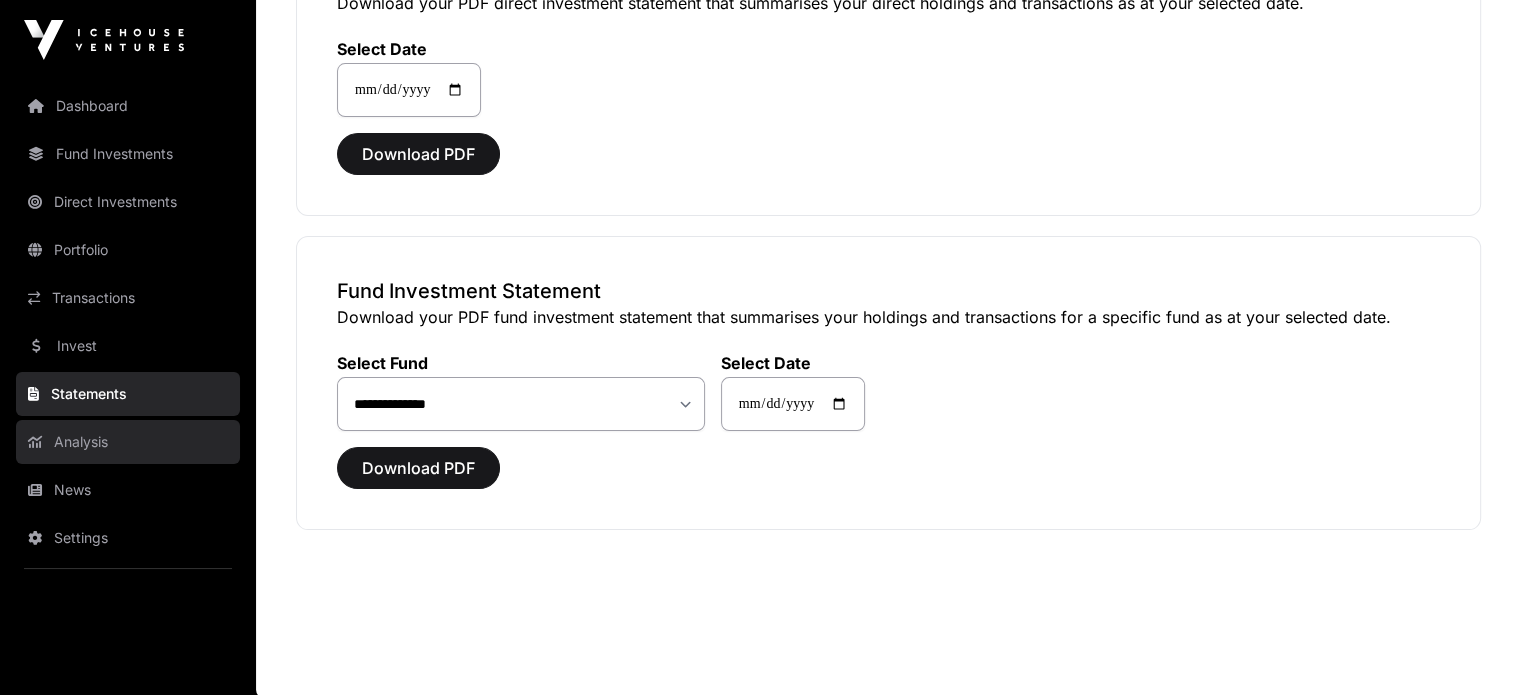 click on "Analysis" 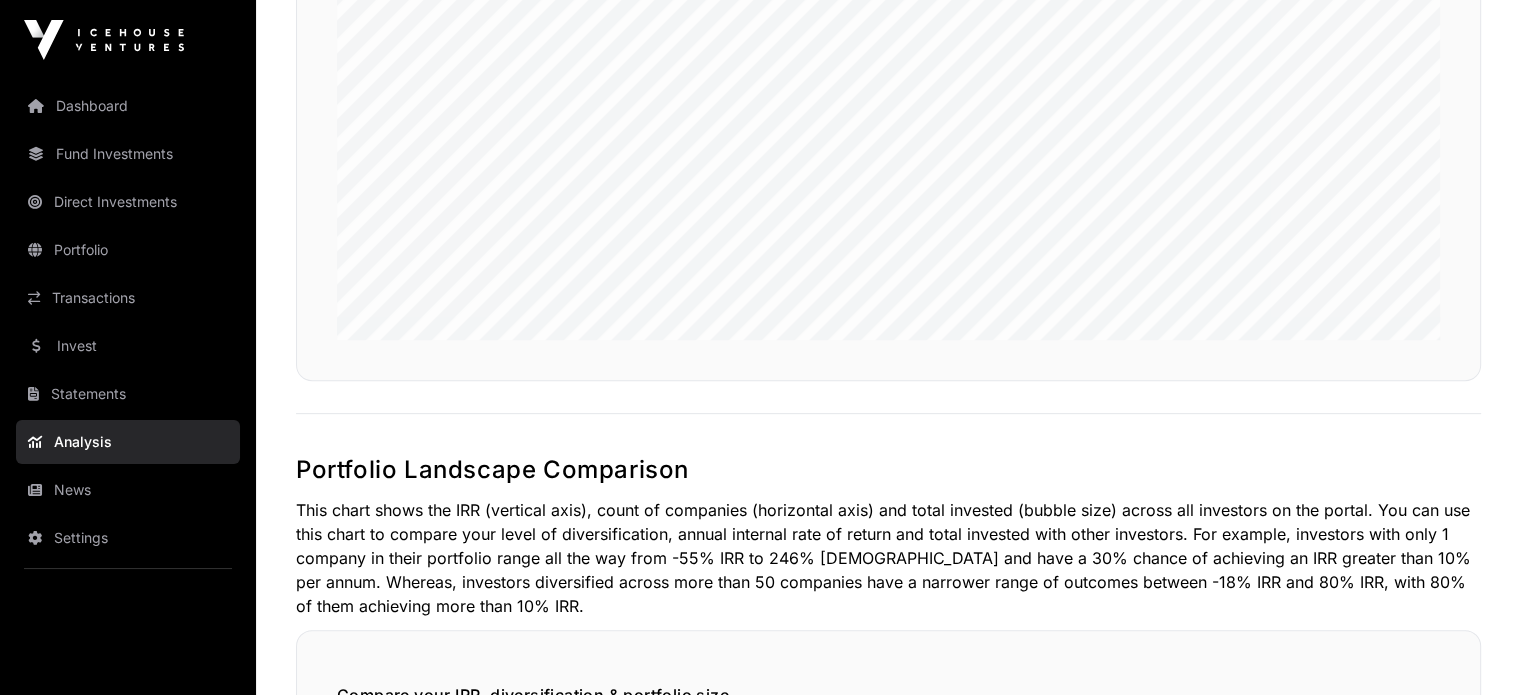 scroll, scrollTop: 0, scrollLeft: 0, axis: both 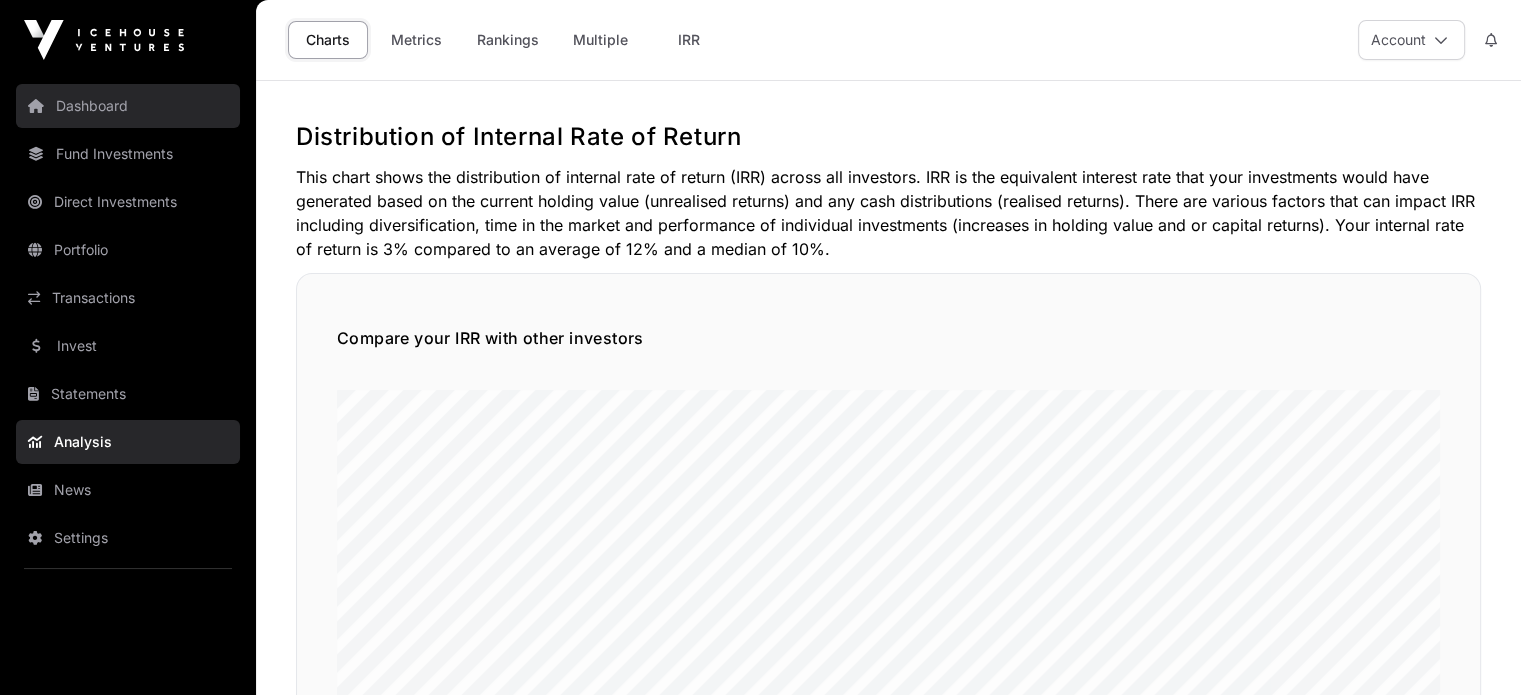 click on "Dashboard" 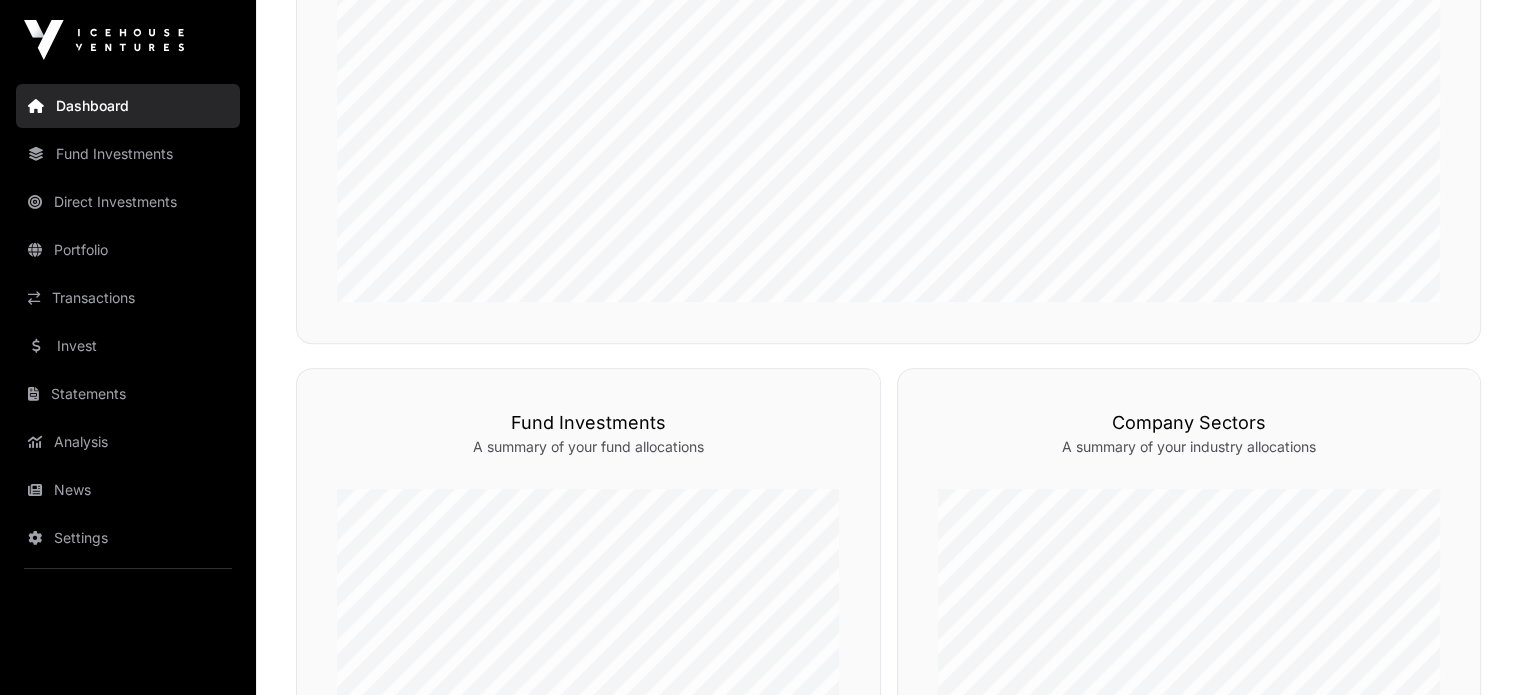 scroll, scrollTop: 567, scrollLeft: 0, axis: vertical 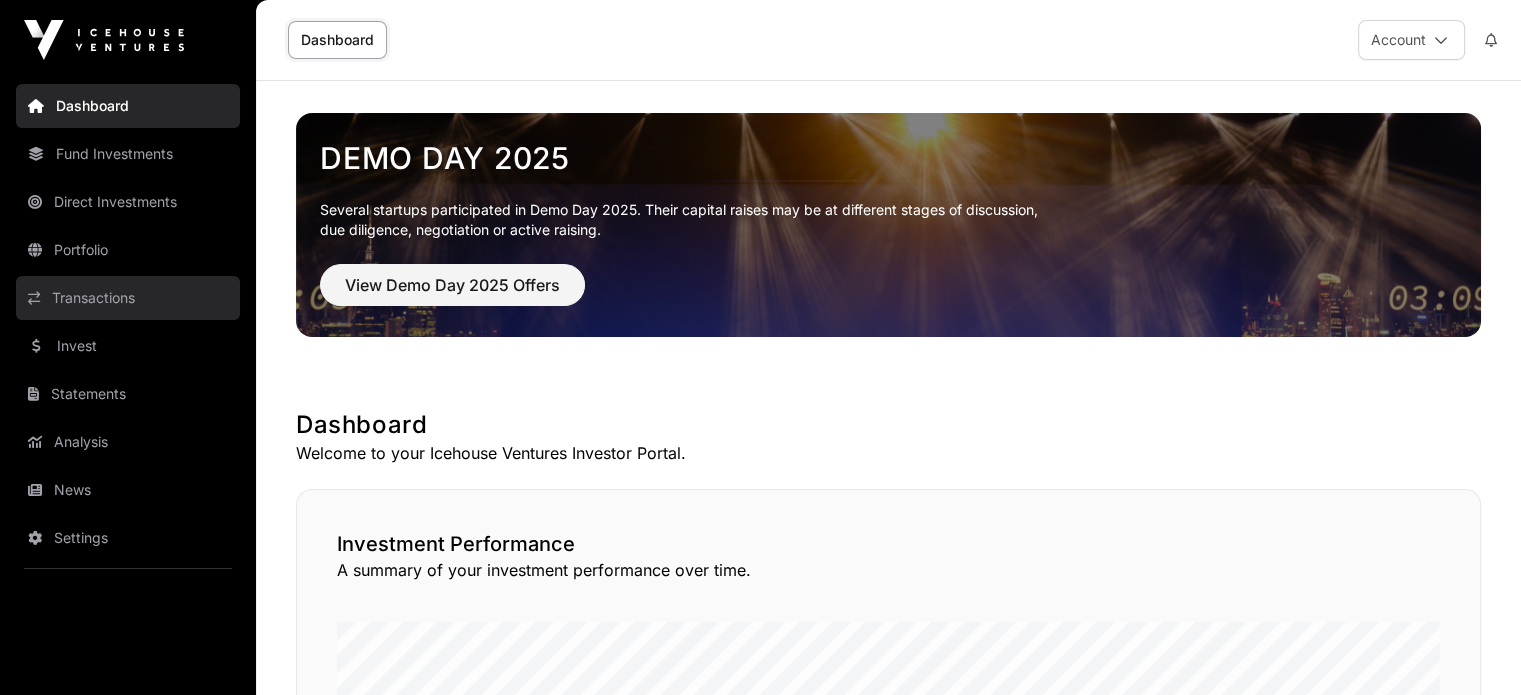 click on "Transactions" 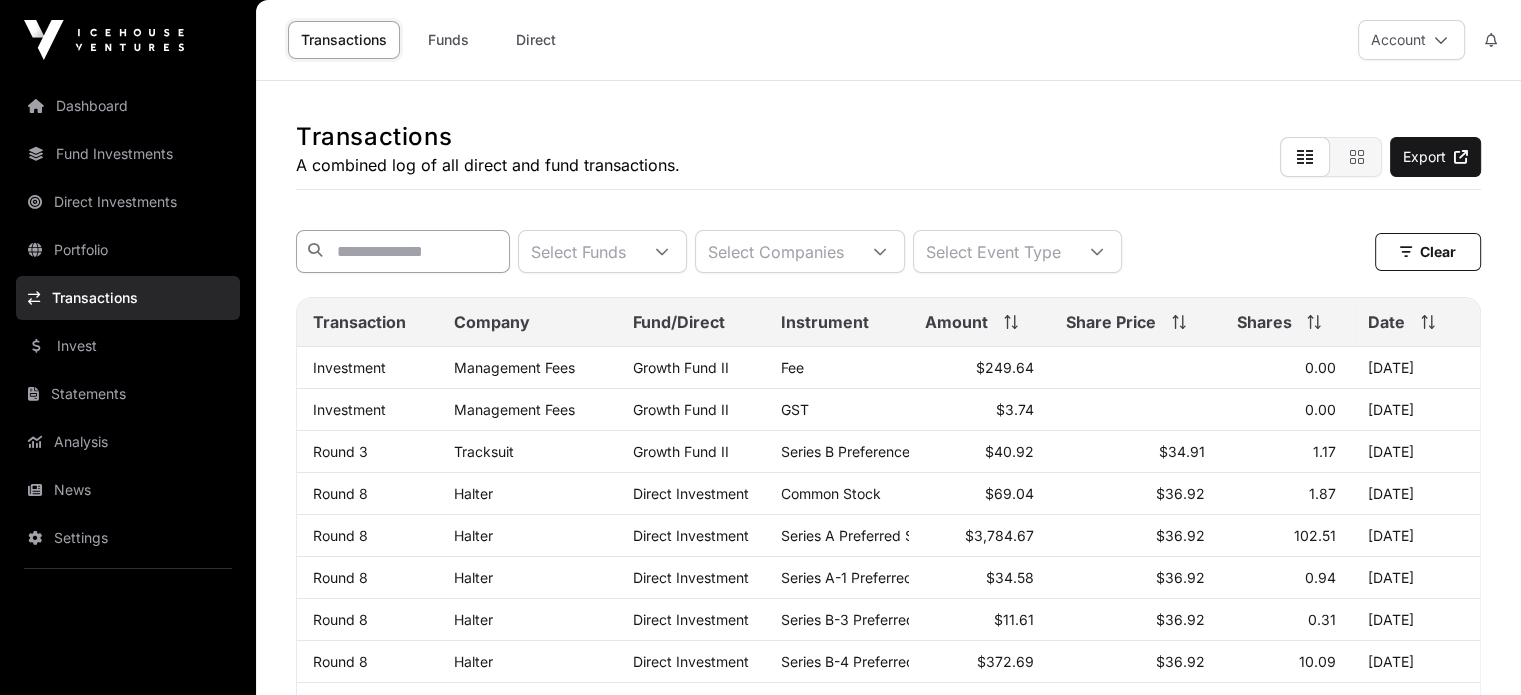 scroll, scrollTop: 2, scrollLeft: 0, axis: vertical 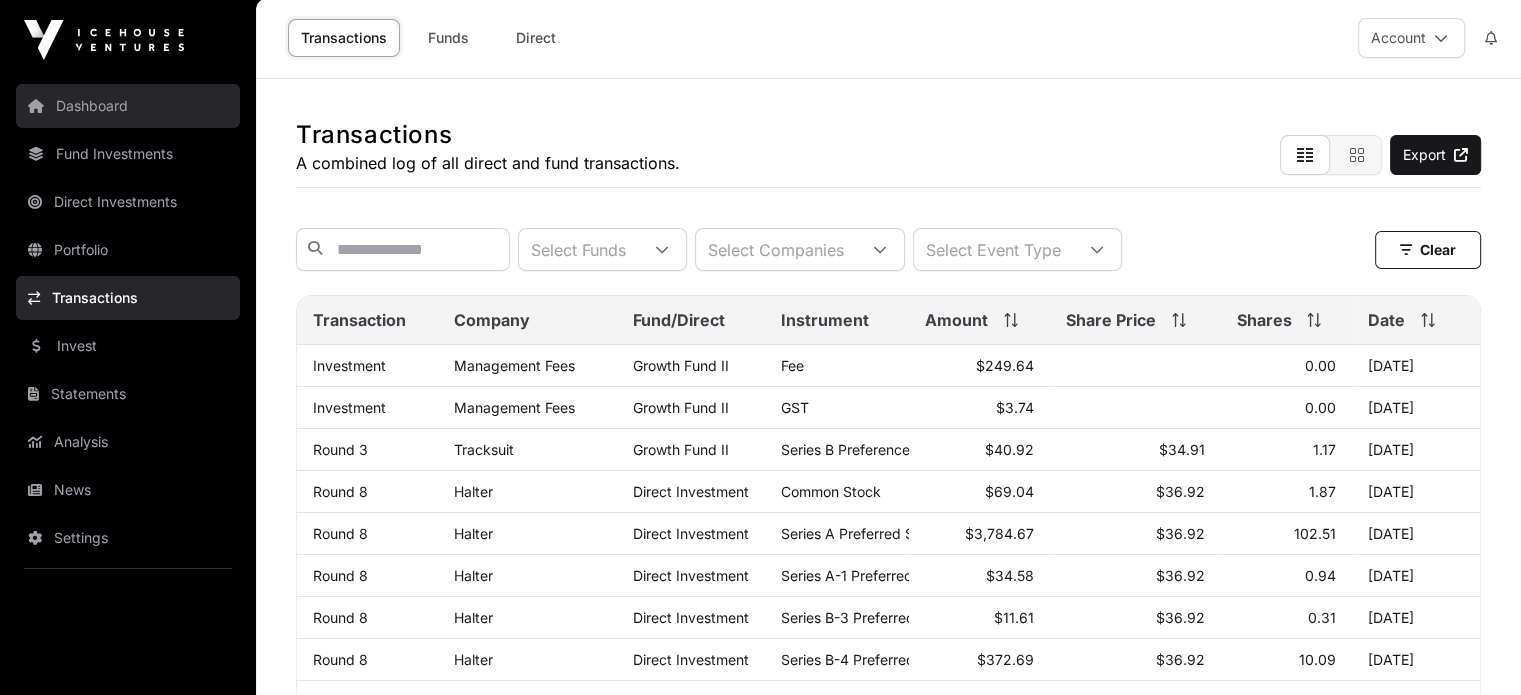 click on "Dashboard" 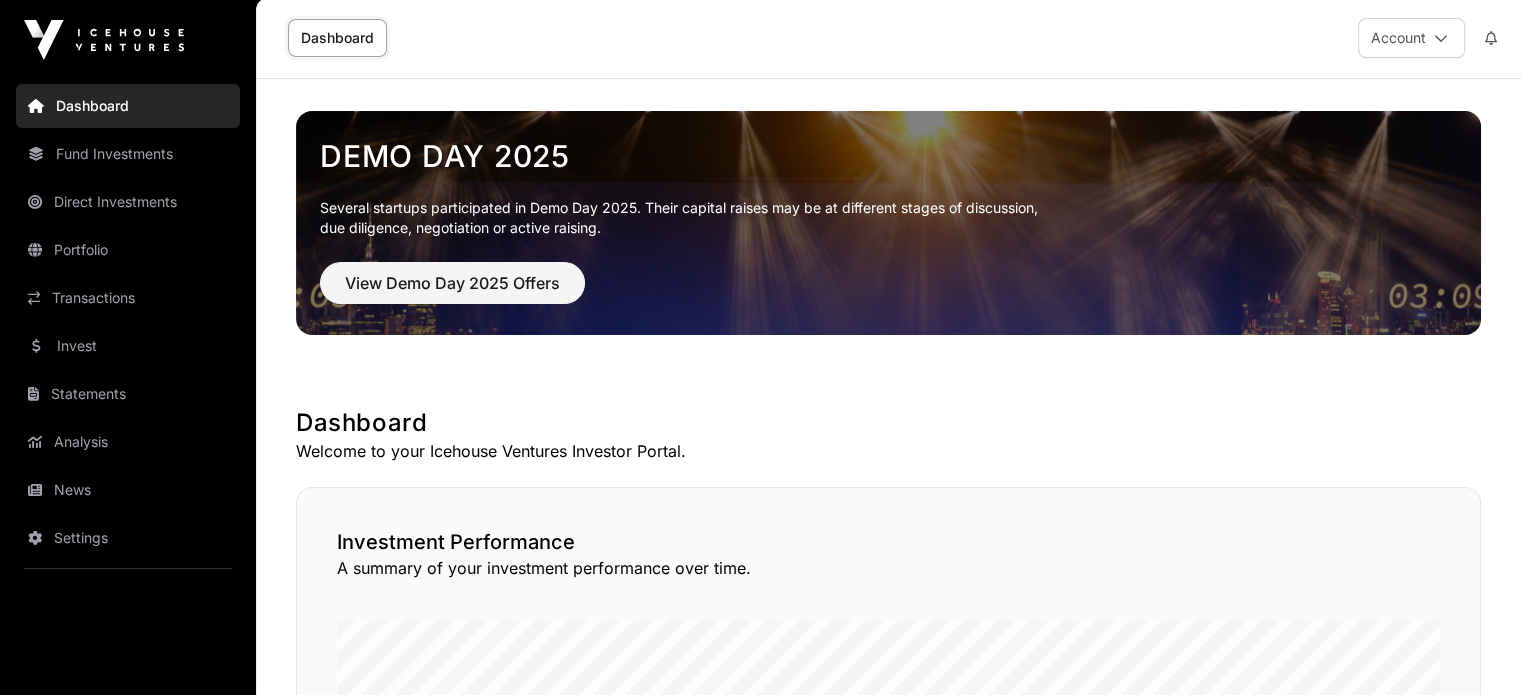 scroll, scrollTop: 0, scrollLeft: 0, axis: both 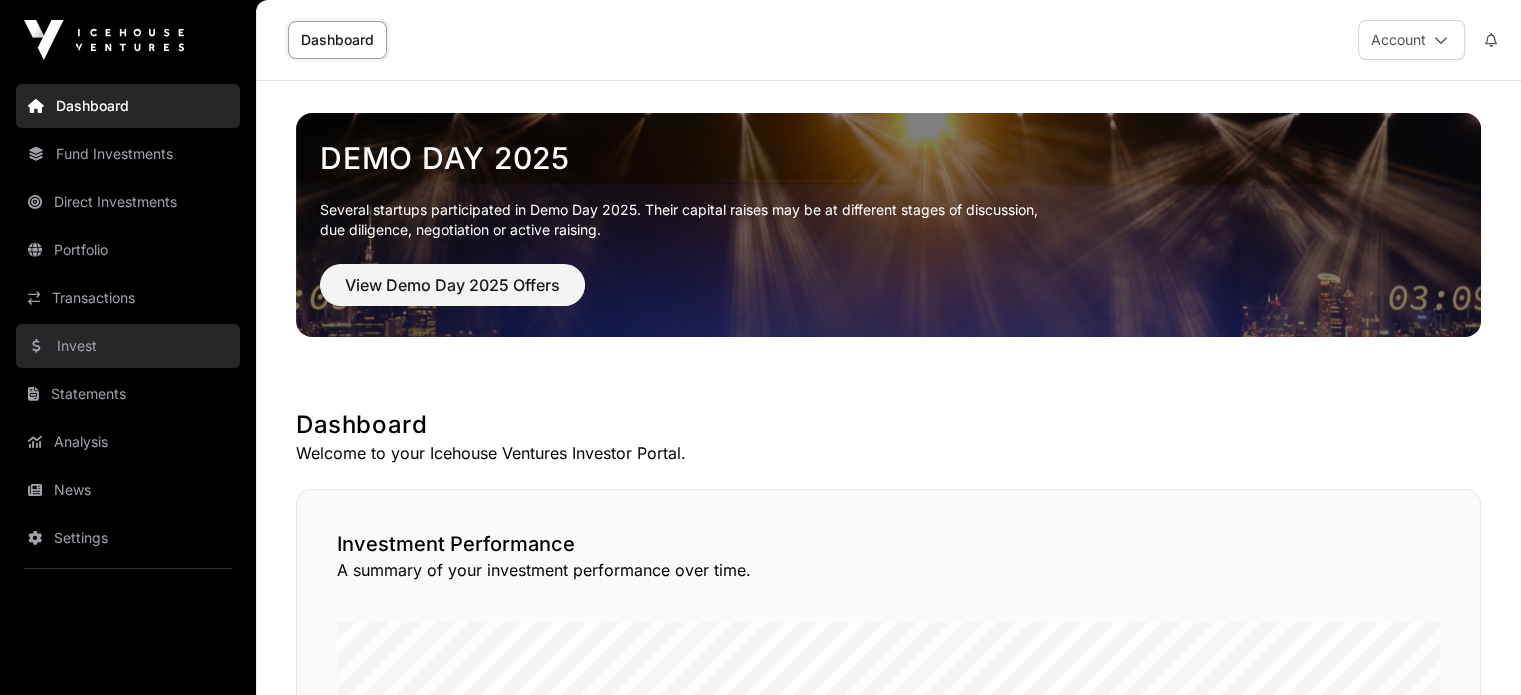 click on "Invest" 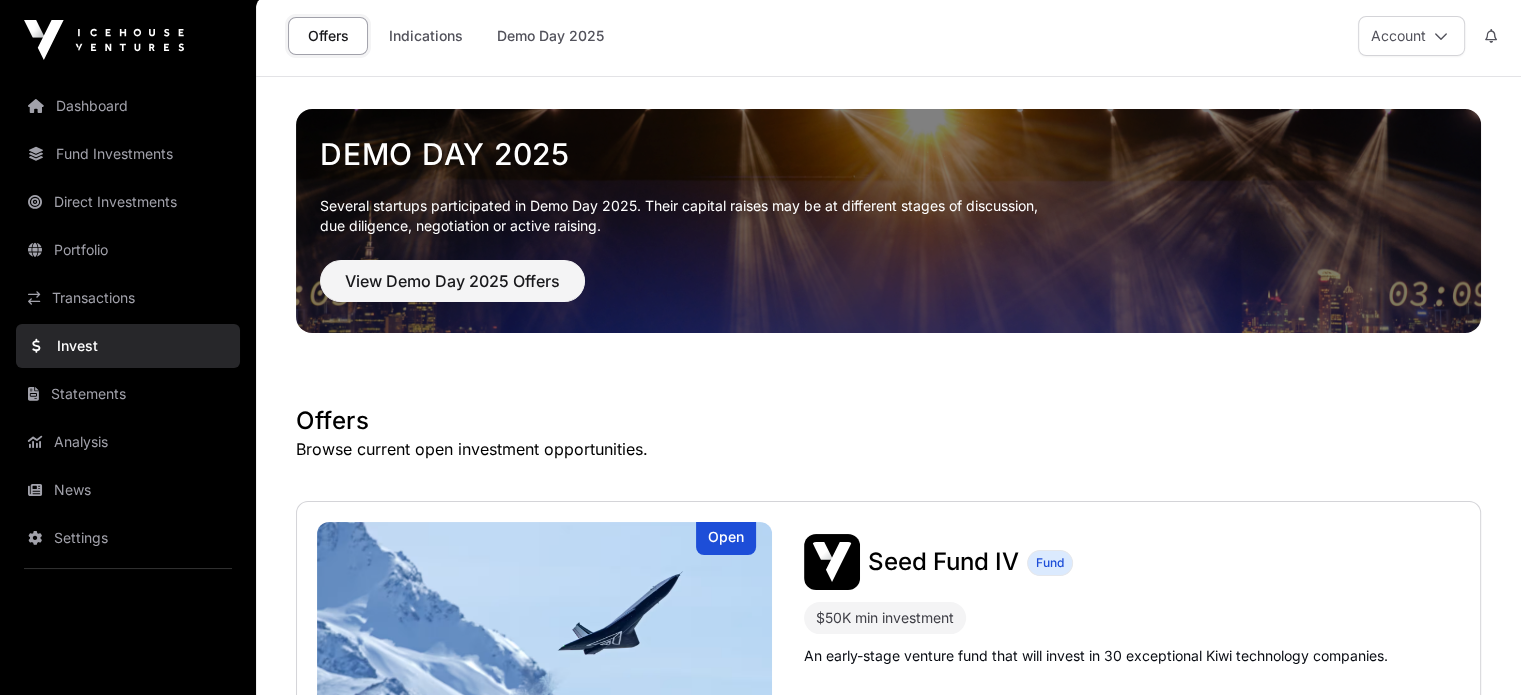 scroll, scrollTop: 0, scrollLeft: 0, axis: both 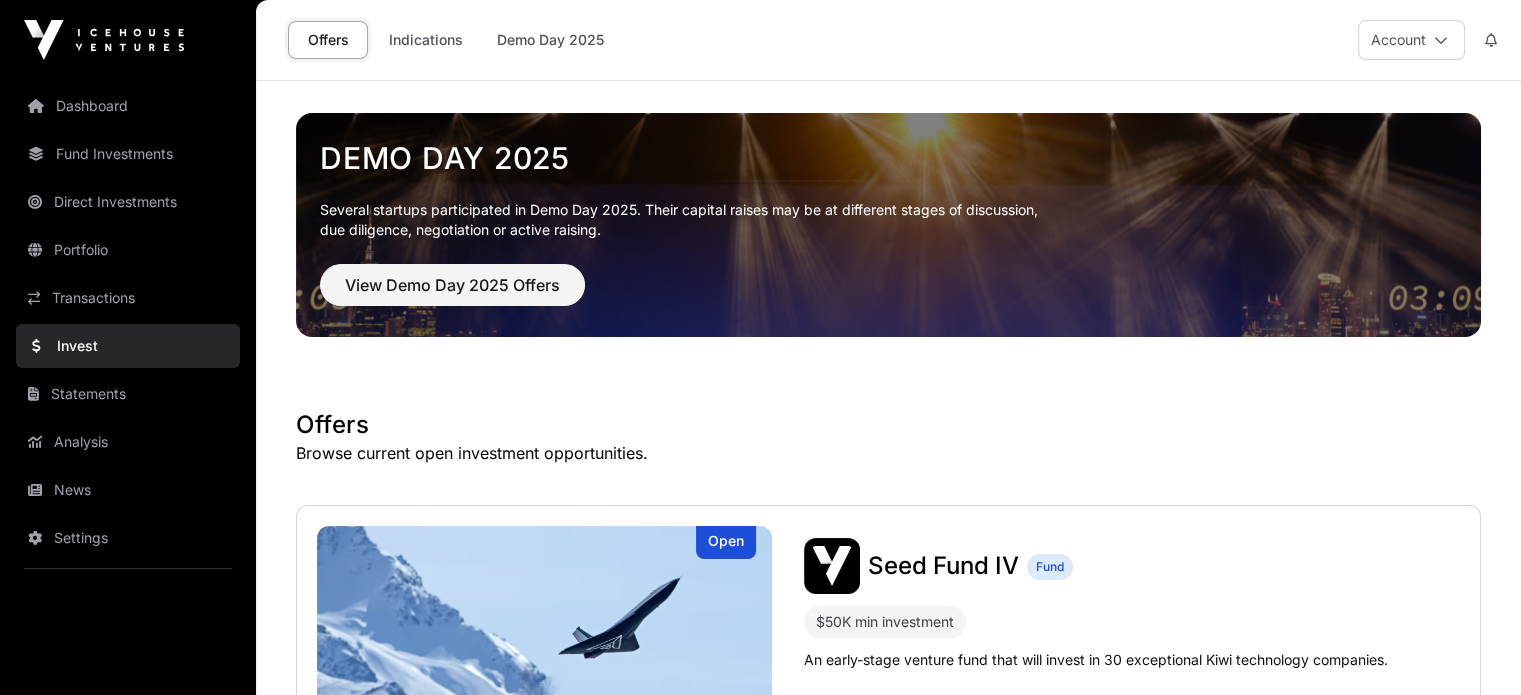 click on "Offers Indications Demo Day 2025" 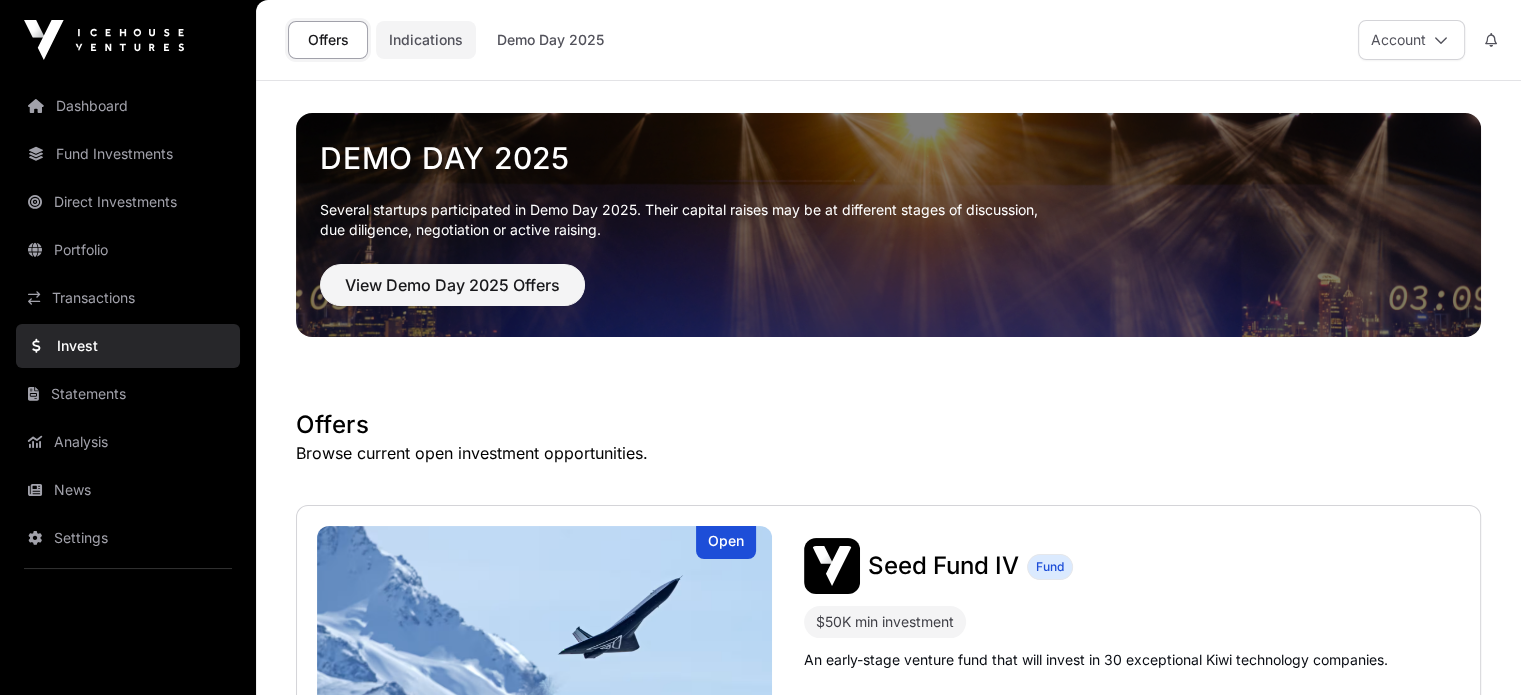 click on "Indications" 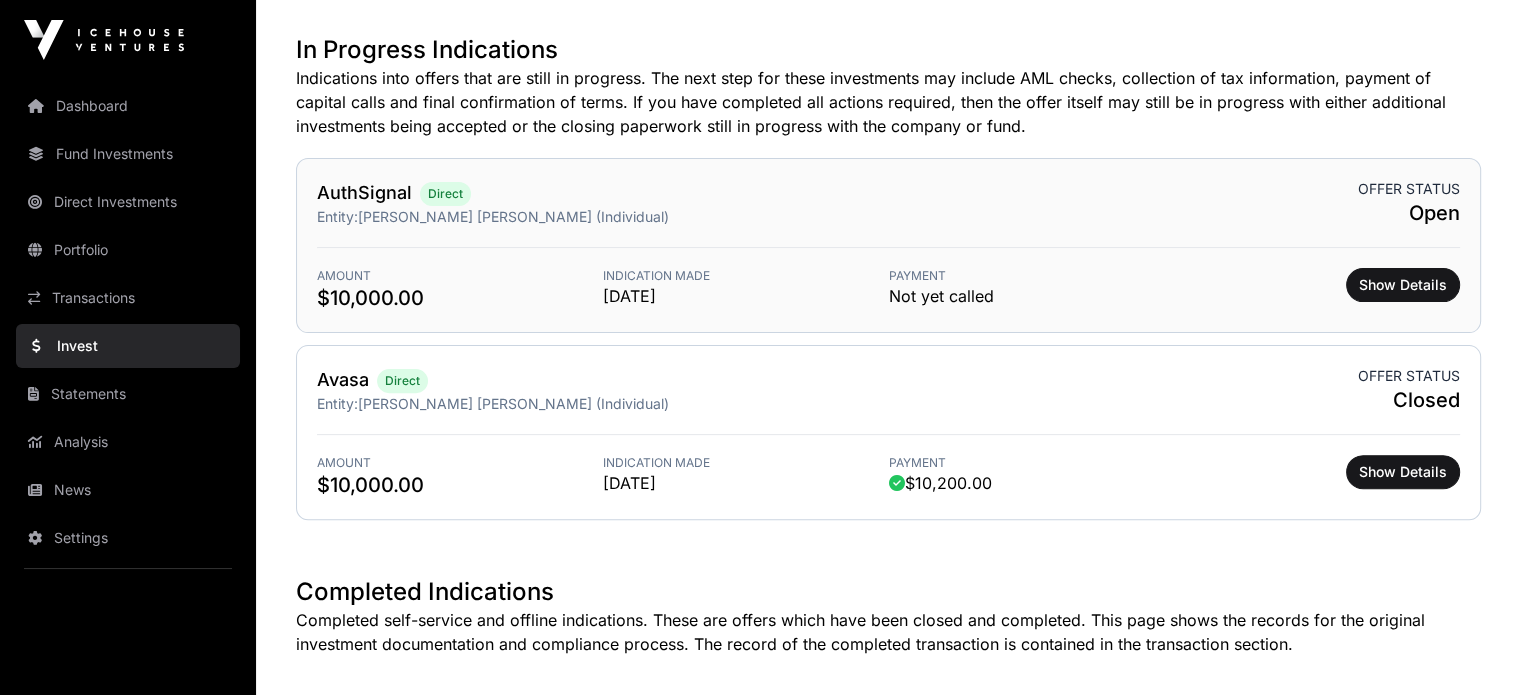 scroll, scrollTop: 562, scrollLeft: 0, axis: vertical 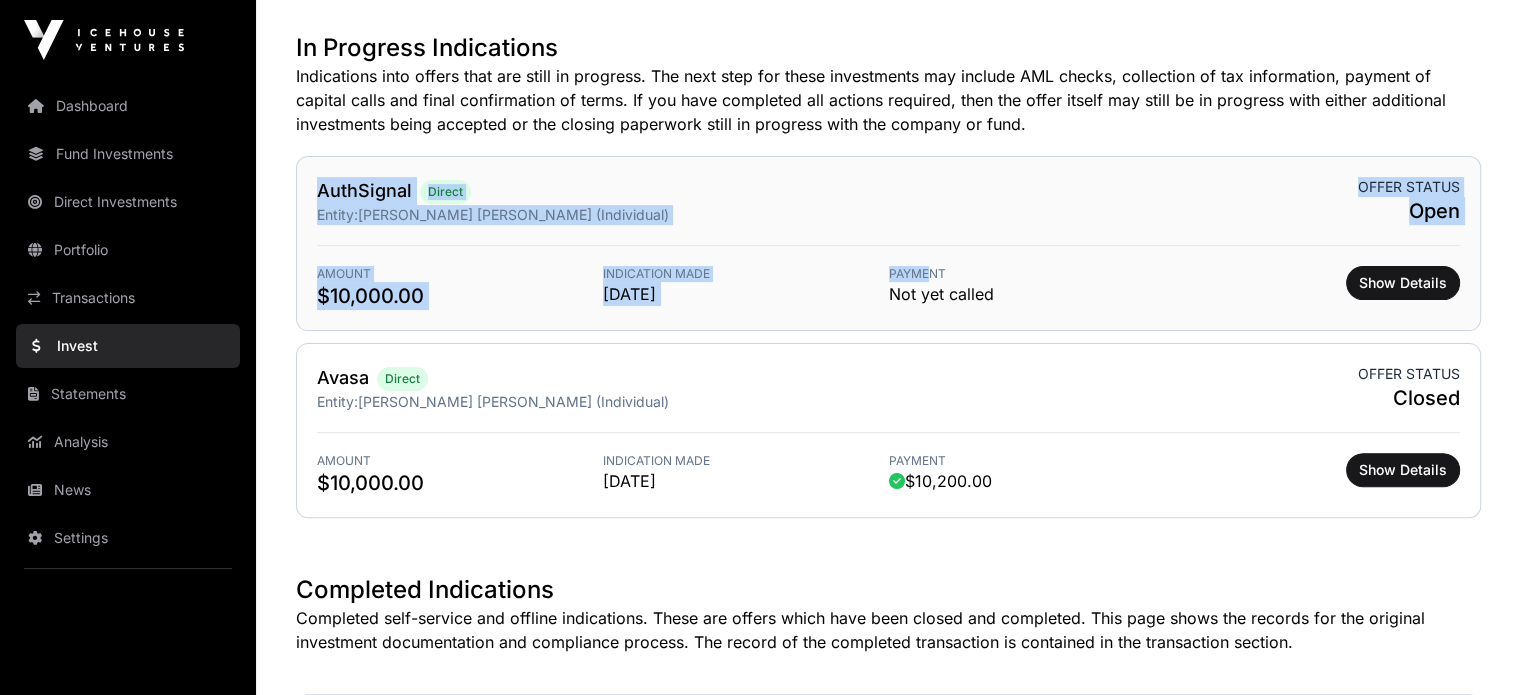 drag, startPoint x: 868, startPoint y: 248, endPoint x: 925, endPoint y: 259, distance: 58.0517 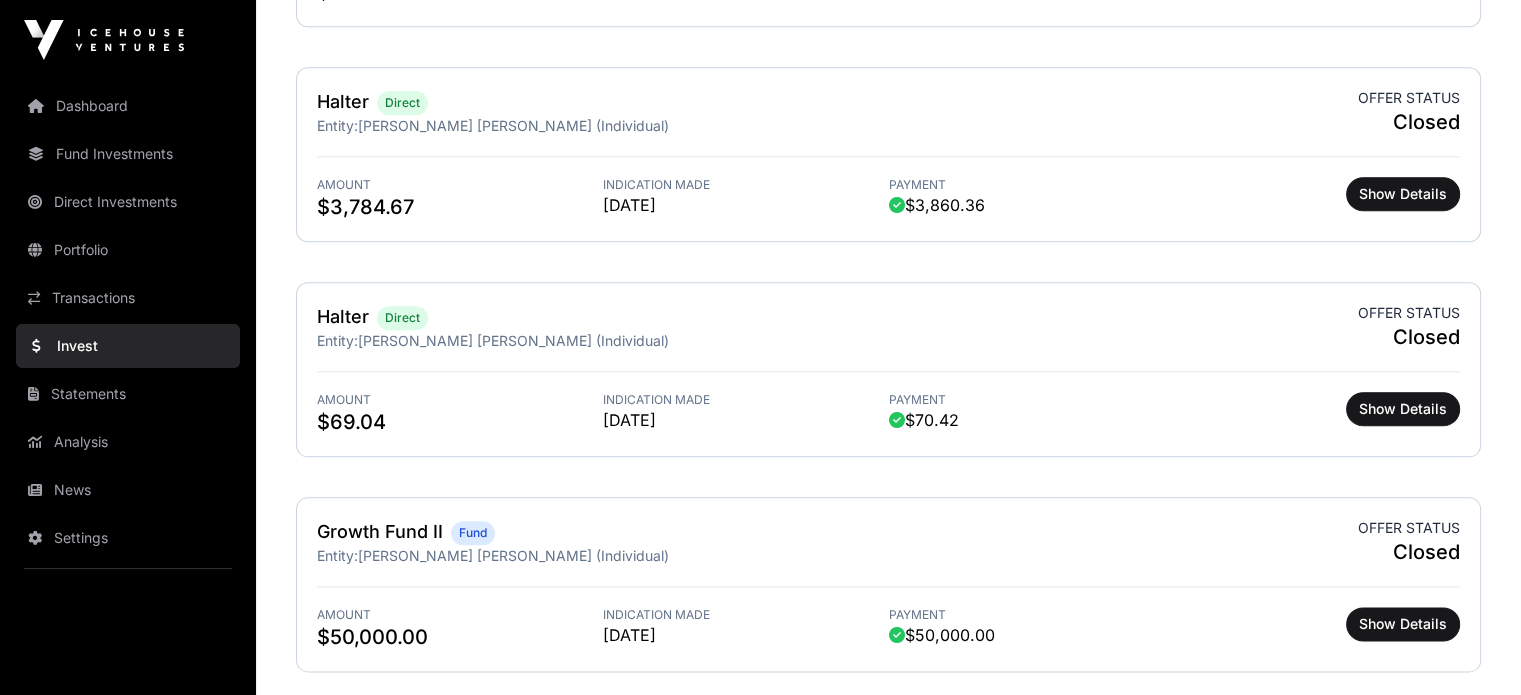 scroll, scrollTop: 2402, scrollLeft: 0, axis: vertical 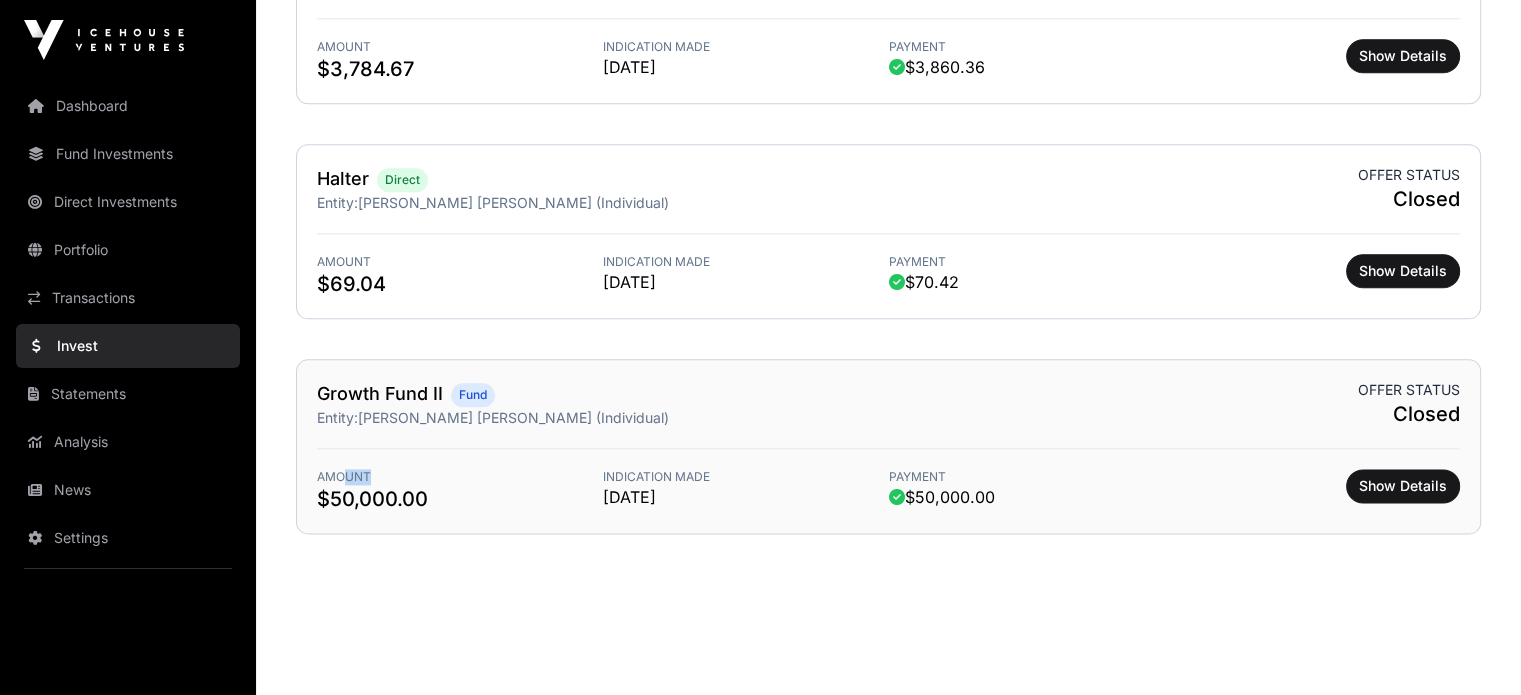 drag, startPoint x: 343, startPoint y: 473, endPoint x: 462, endPoint y: 474, distance: 119.0042 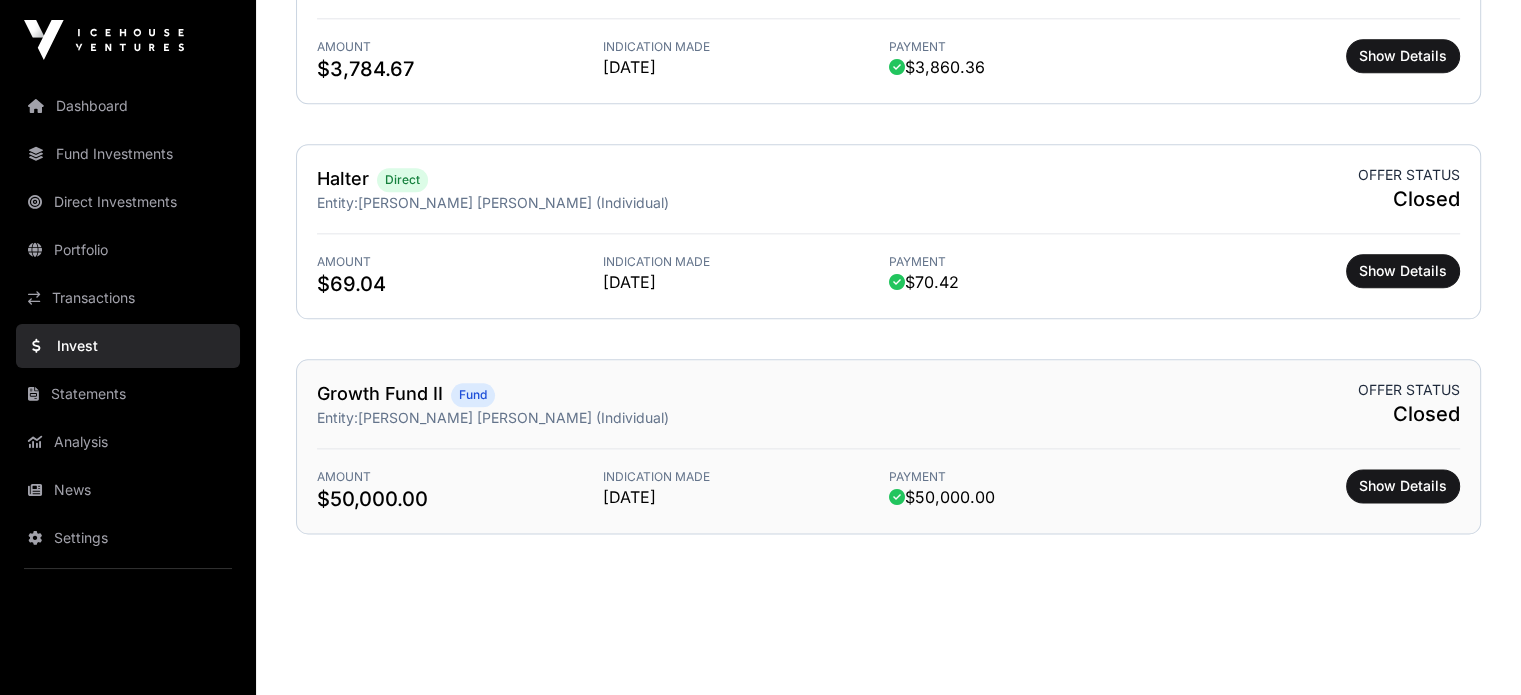 drag, startPoint x: 430, startPoint y: 491, endPoint x: 452, endPoint y: 523, distance: 38.832977 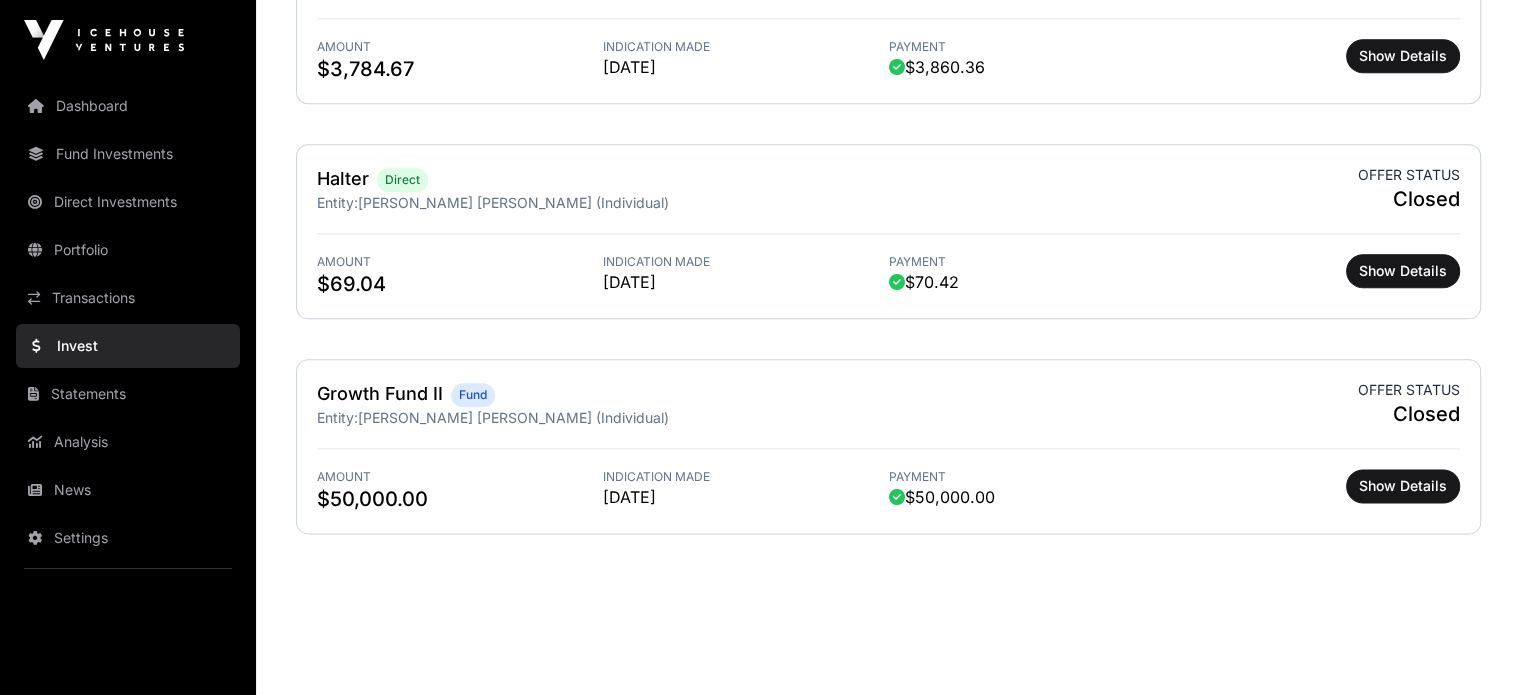 scroll, scrollTop: 2401, scrollLeft: 0, axis: vertical 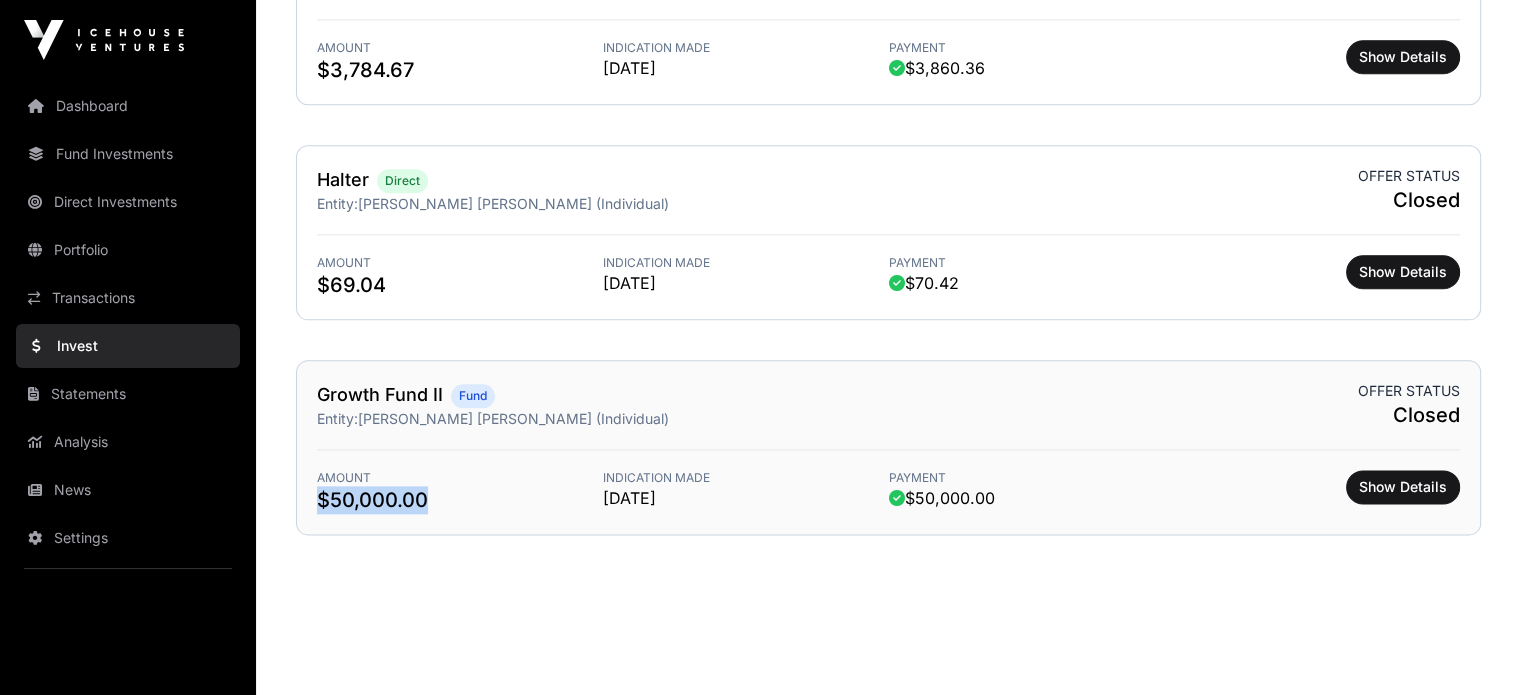 drag, startPoint x: 532, startPoint y: 477, endPoint x: 680, endPoint y: 507, distance: 151.00993 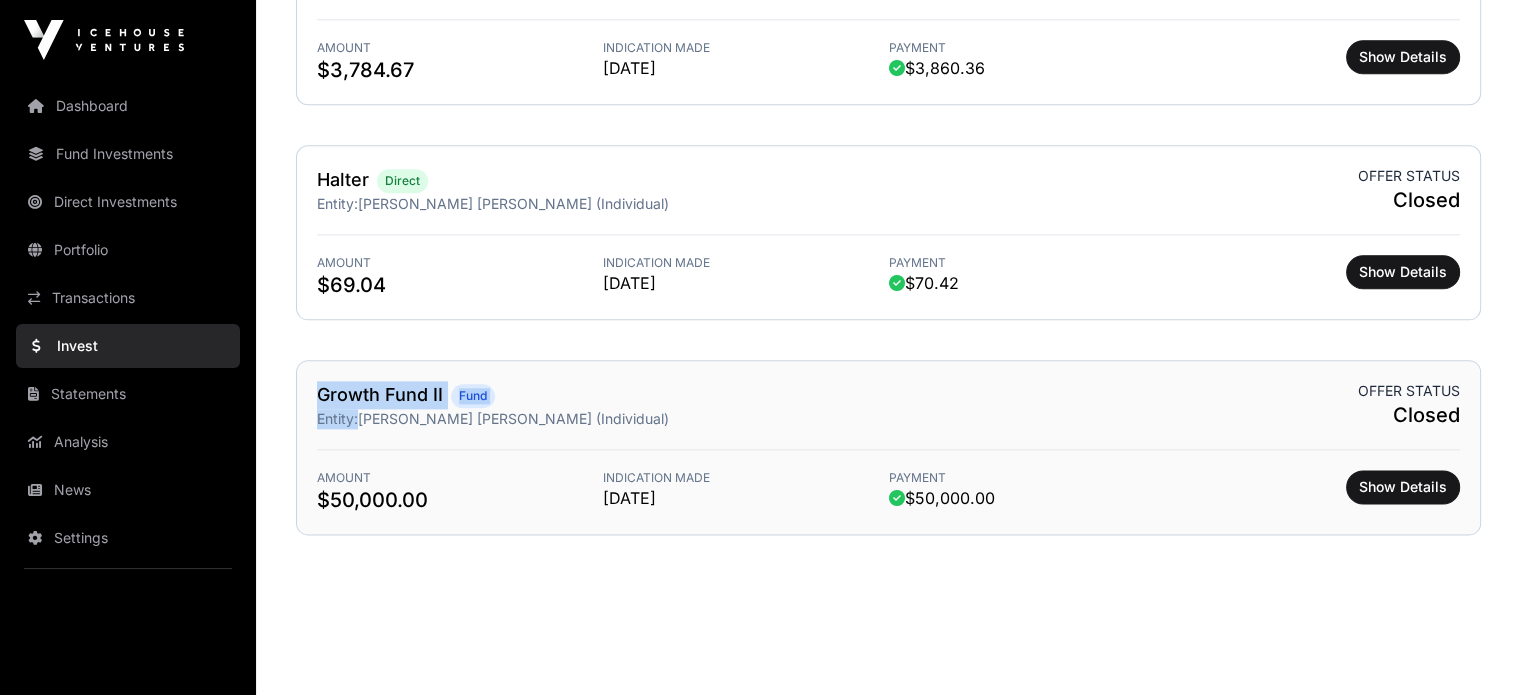 drag, startPoint x: 497, startPoint y: 443, endPoint x: 557, endPoint y: 440, distance: 60.074955 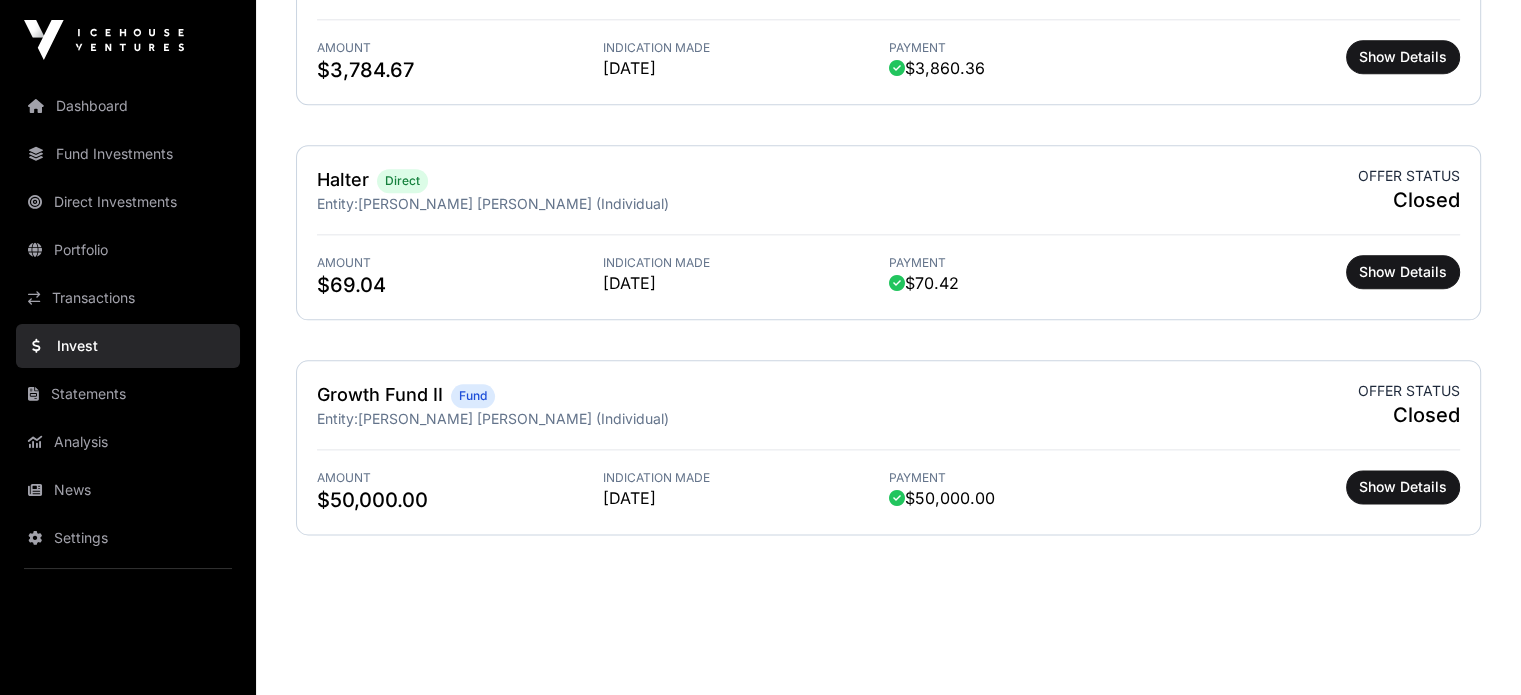 click on "Completed Indications   Completed self-service and offline indications. These are offers which have been closed and completed. This page shows the records for the original investment documentation and compliance process. The record of the completed transaction is contained in the transaction section.  Halter Direct Entity:  [PERSON_NAME] [PERSON_NAME] (Individual)  Offer status Closed Amount $720.18 Indication Made [DATE] Payment  $734.58 Show Details Halter Direct Entity:  [PERSON_NAME] [PERSON_NAME] (Individual)  Offer status Closed Amount $7.24 Indication Made [DATE] Payment  $7.38 Show Details Halter Direct Entity:  [PERSON_NAME] [PERSON_NAME] (Individual)  Offer status Closed Amount $372.69 Indication Made [DATE] Payment  $380.14 Show Details Halter Direct Entity:  [PERSON_NAME] [PERSON_NAME] (Individual)  Offer status Closed Amount $11.61 Indication Made [DATE] Payment  $11.84 Show Details Halter Direct Entity:  [PERSON_NAME] [PERSON_NAME] (Individual)  Offer status Closed Amount $34.58 Indication Made [DATE] Payment  $35.27 Show Details Halter" 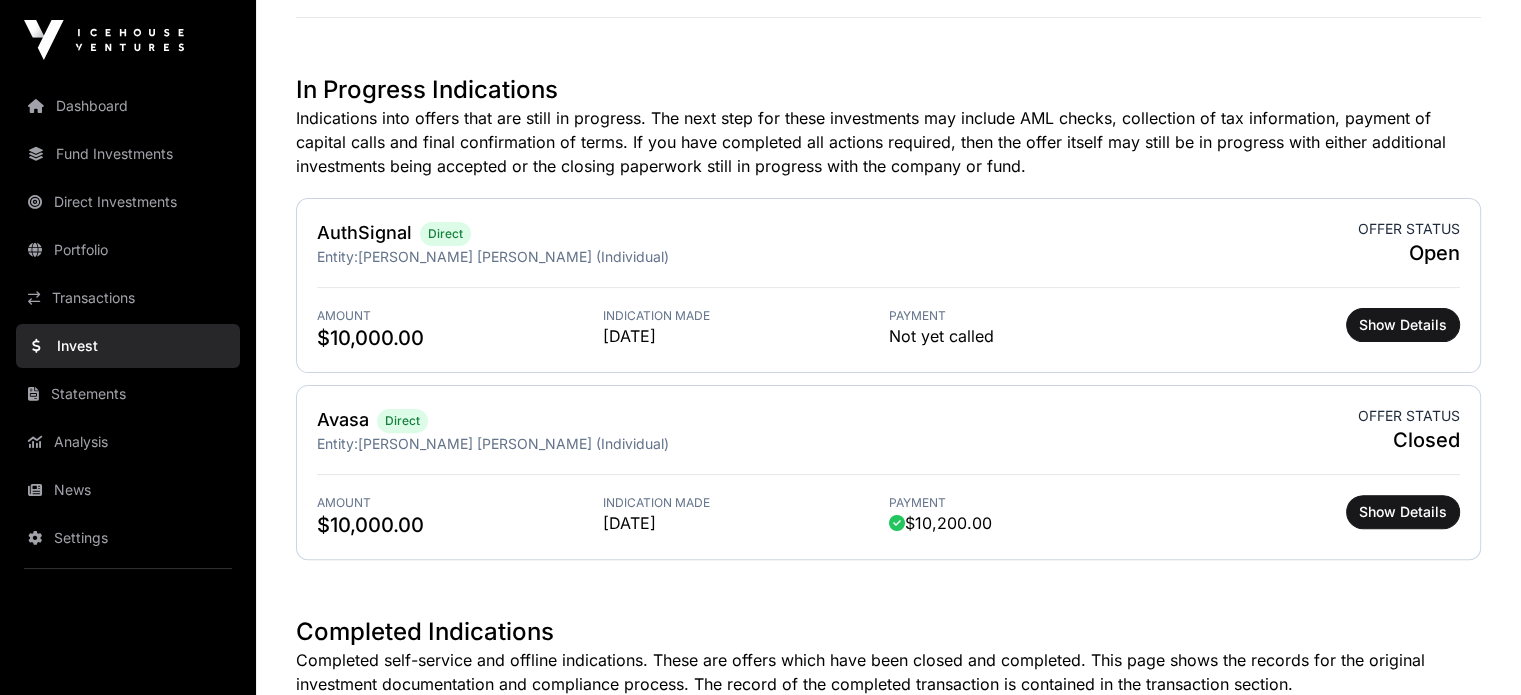 scroll, scrollTop: 519, scrollLeft: 0, axis: vertical 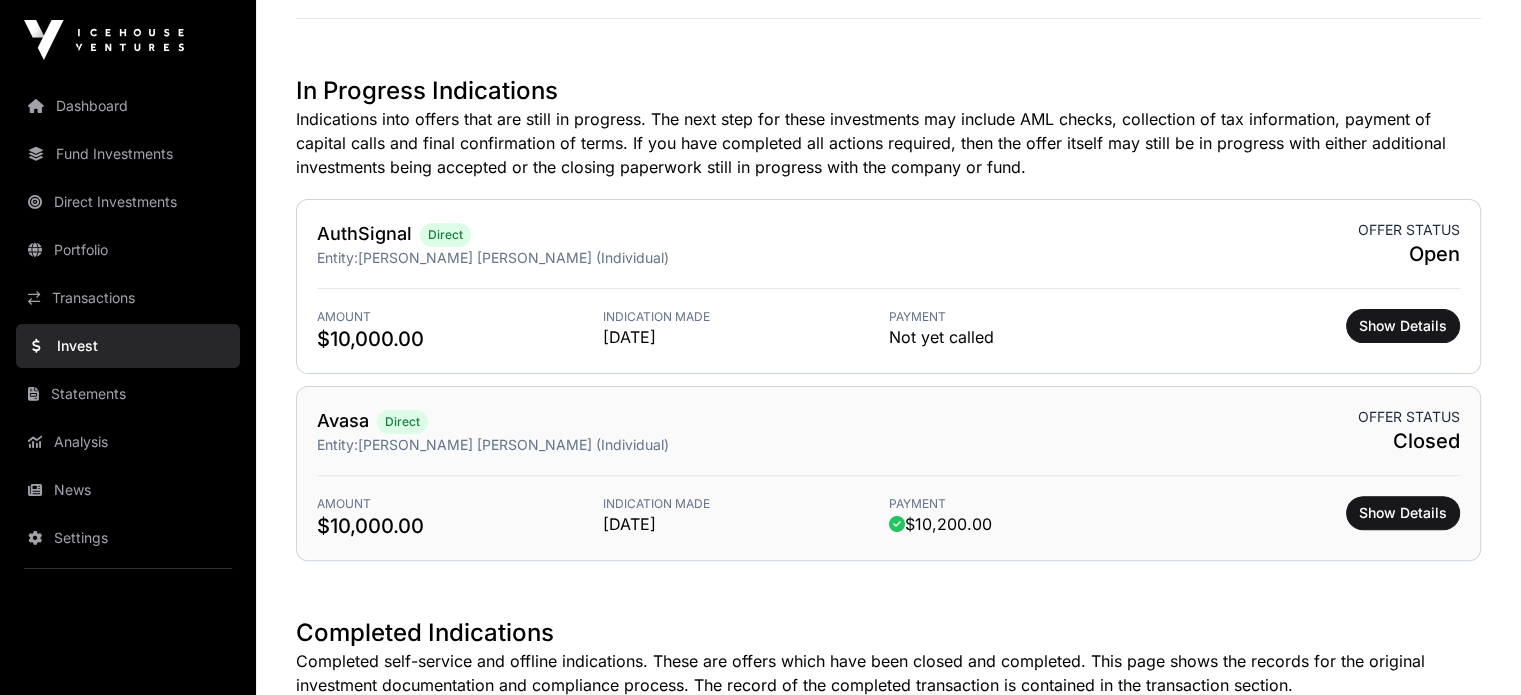 click on "Avasa" 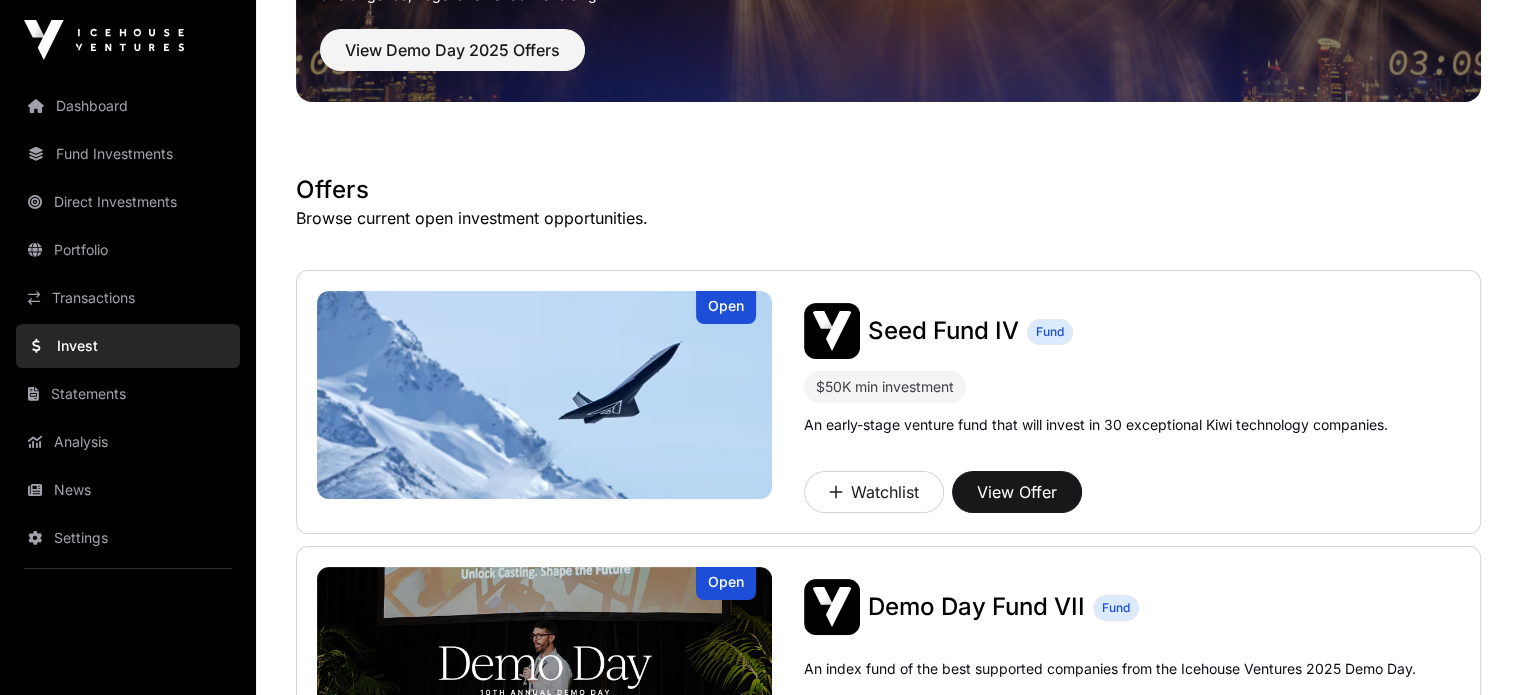 scroll, scrollTop: 0, scrollLeft: 0, axis: both 